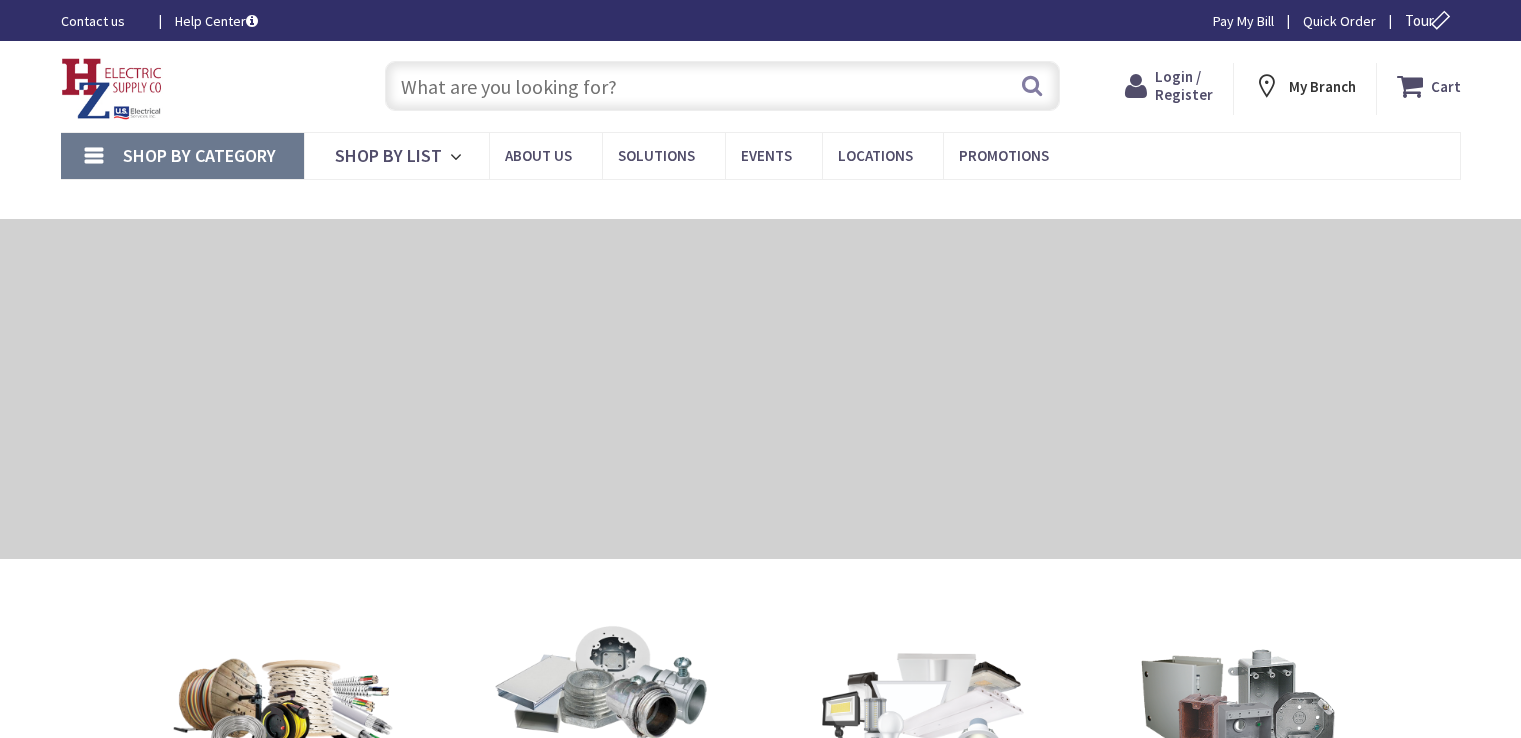 scroll, scrollTop: 0, scrollLeft: 0, axis: both 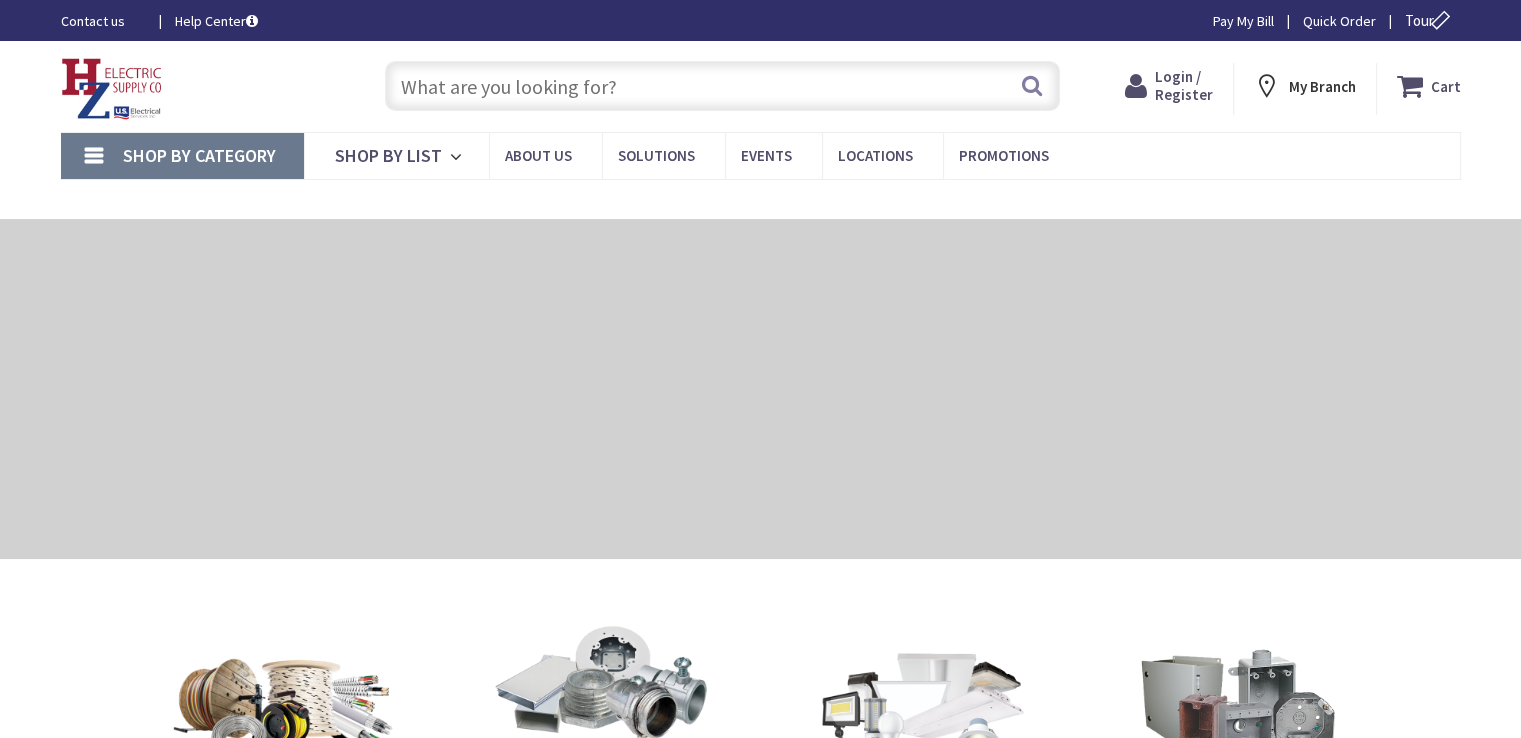 type on "[STREET], [CITY], [STATE] [POSTAL_CODE], USA" 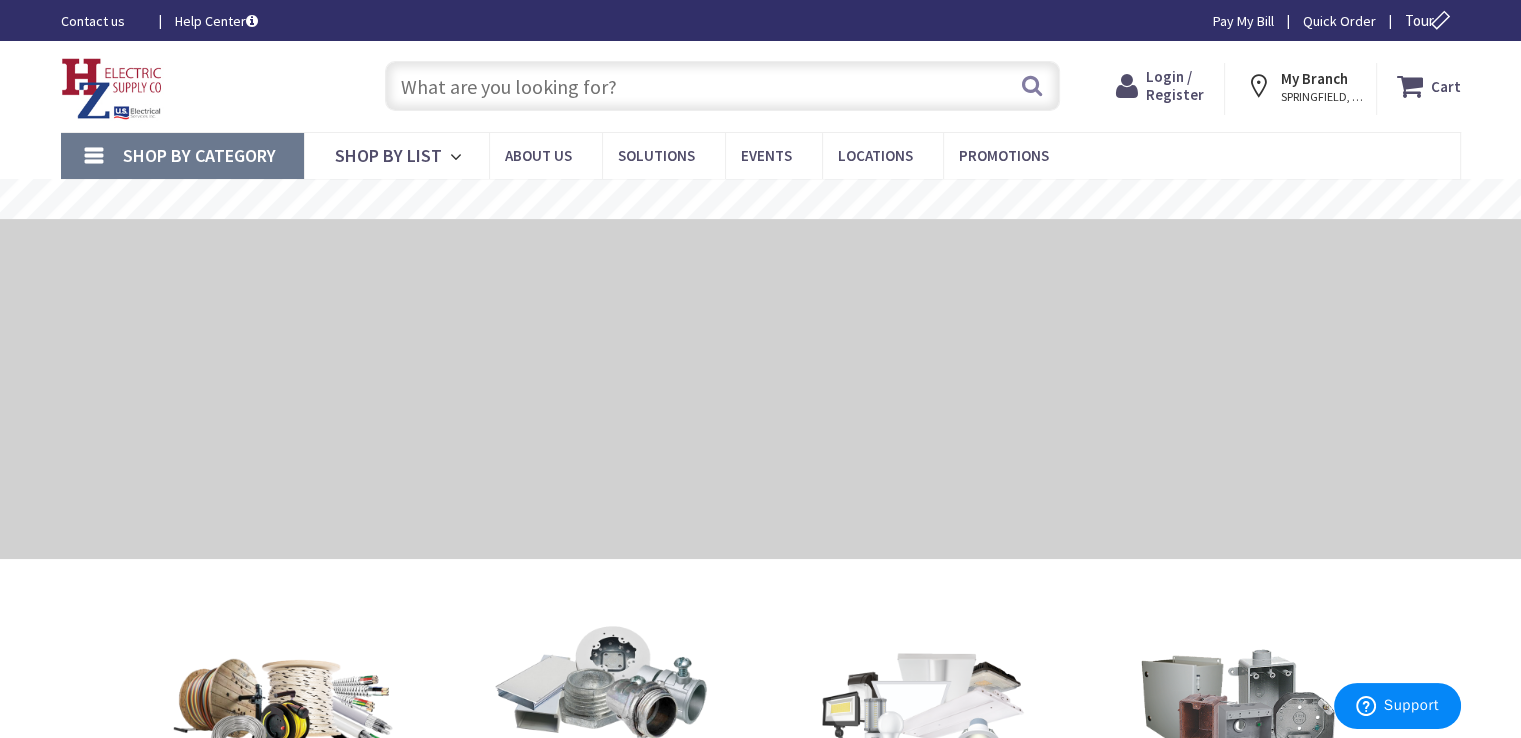 click at bounding box center [722, 86] 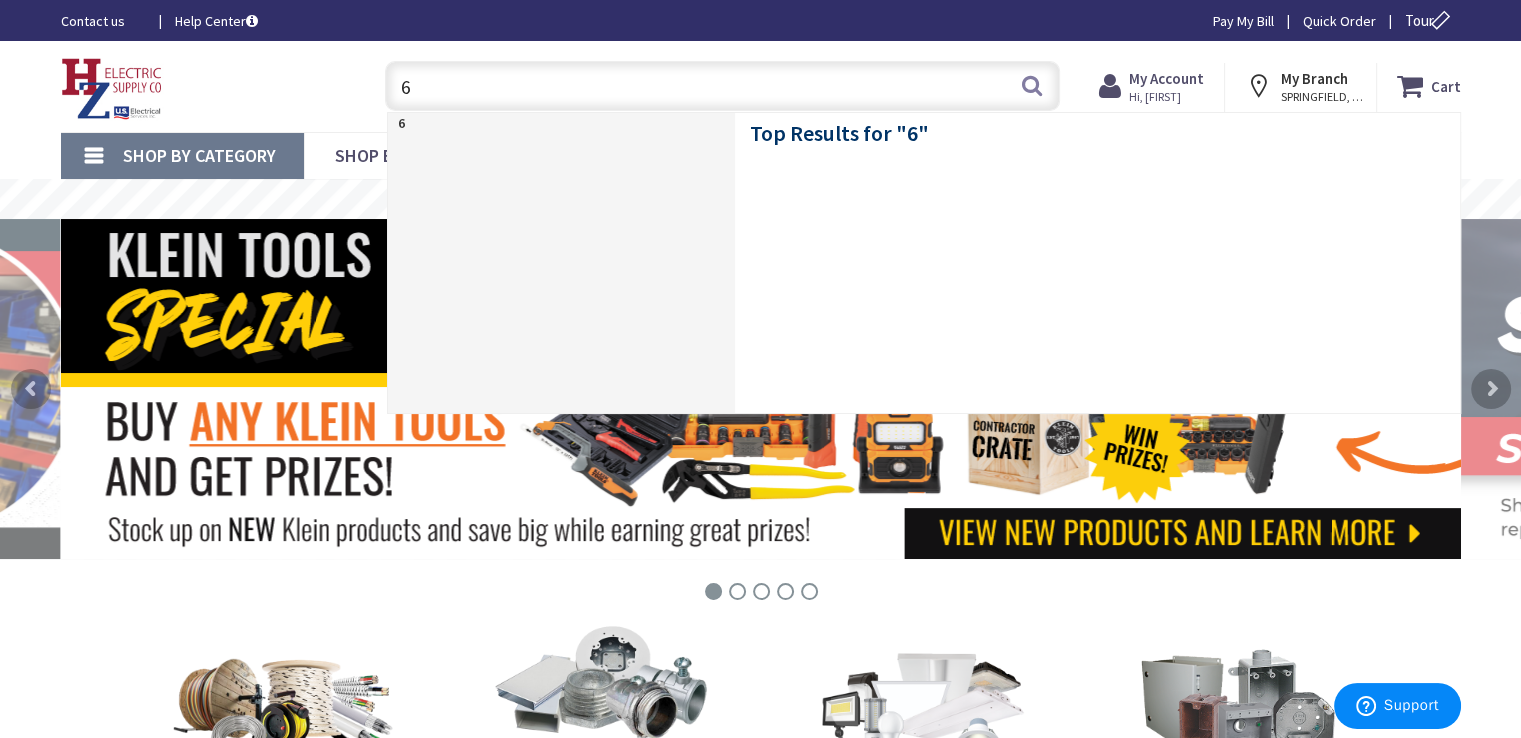 scroll, scrollTop: 0, scrollLeft: 0, axis: both 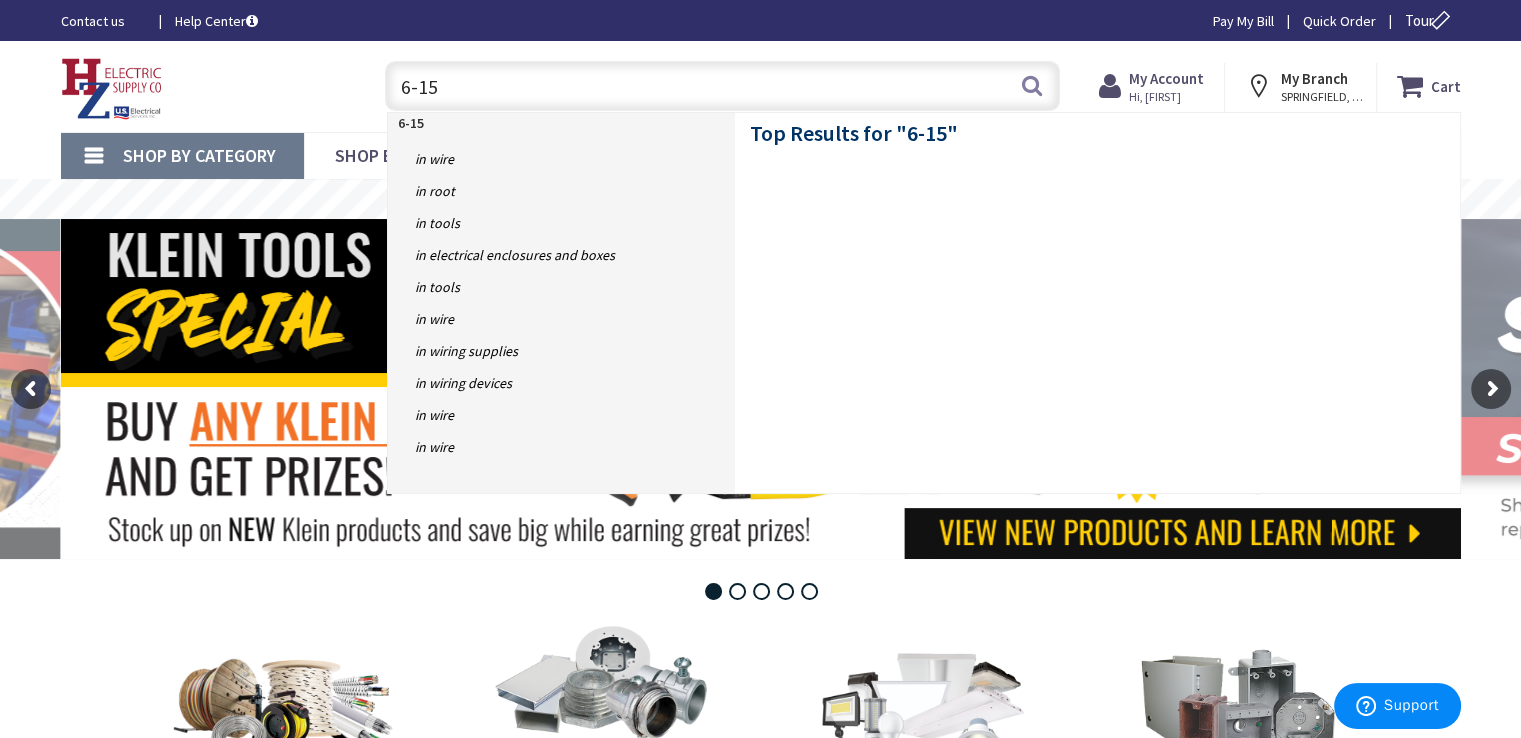type on "6-15p" 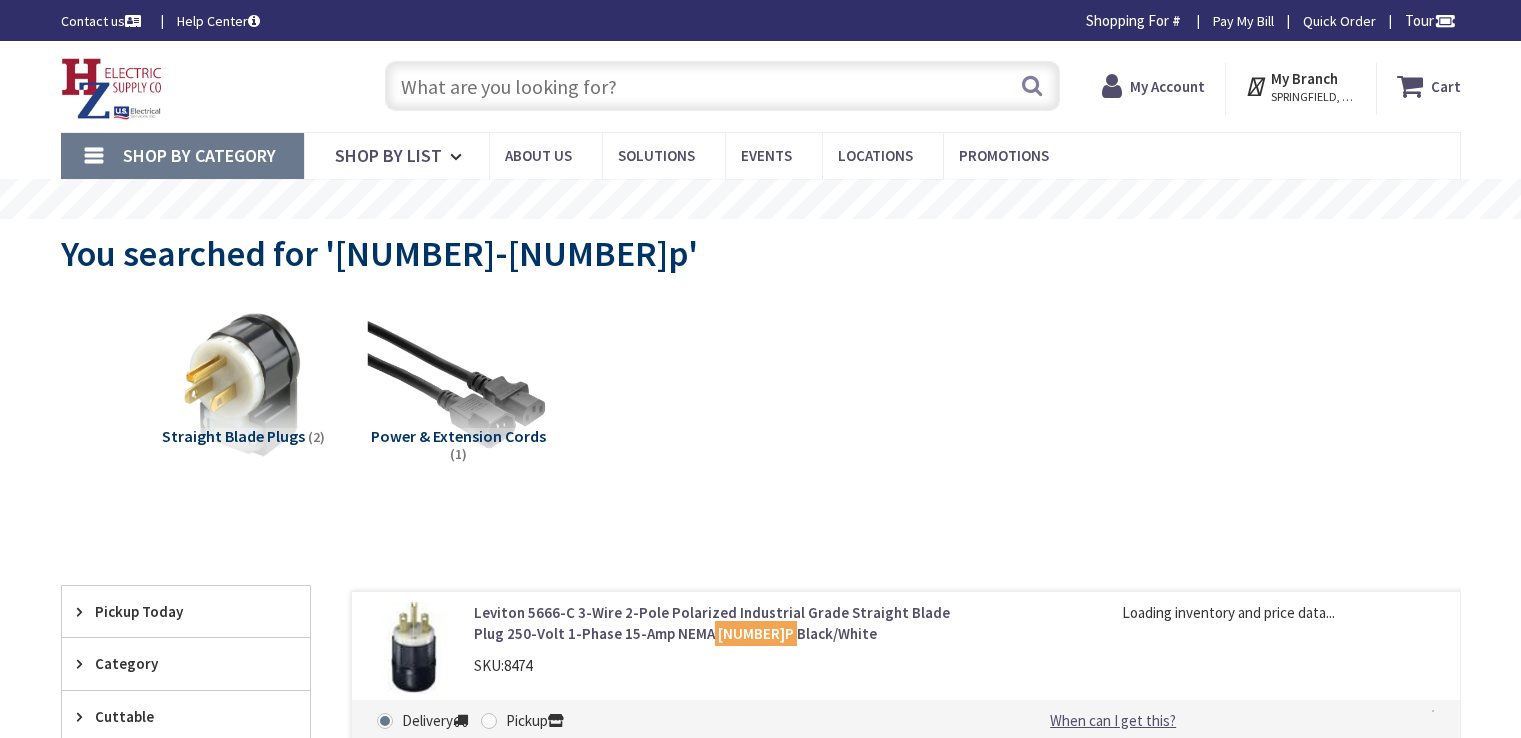 scroll, scrollTop: 0, scrollLeft: 0, axis: both 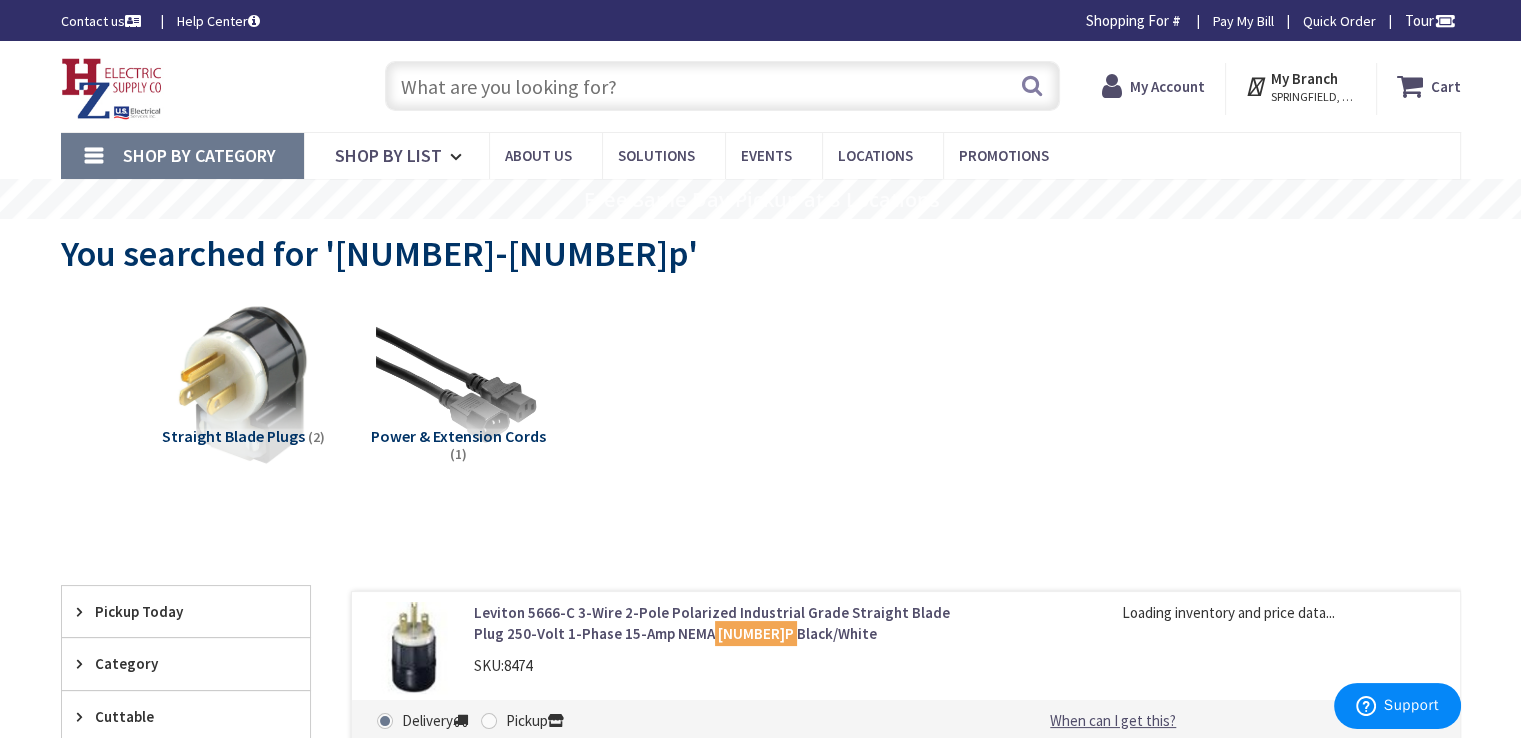 click at bounding box center (242, 385) 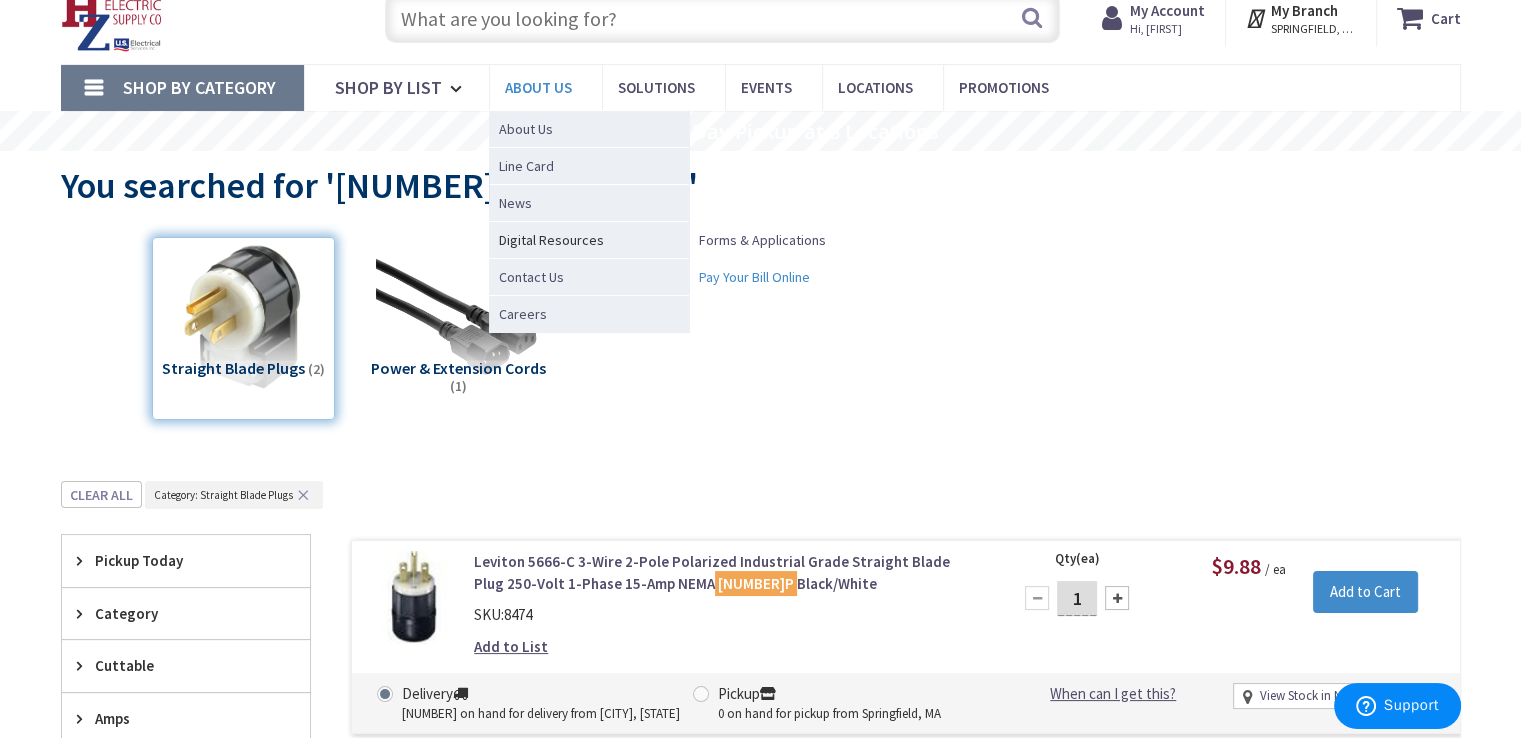 scroll, scrollTop: 0, scrollLeft: 0, axis: both 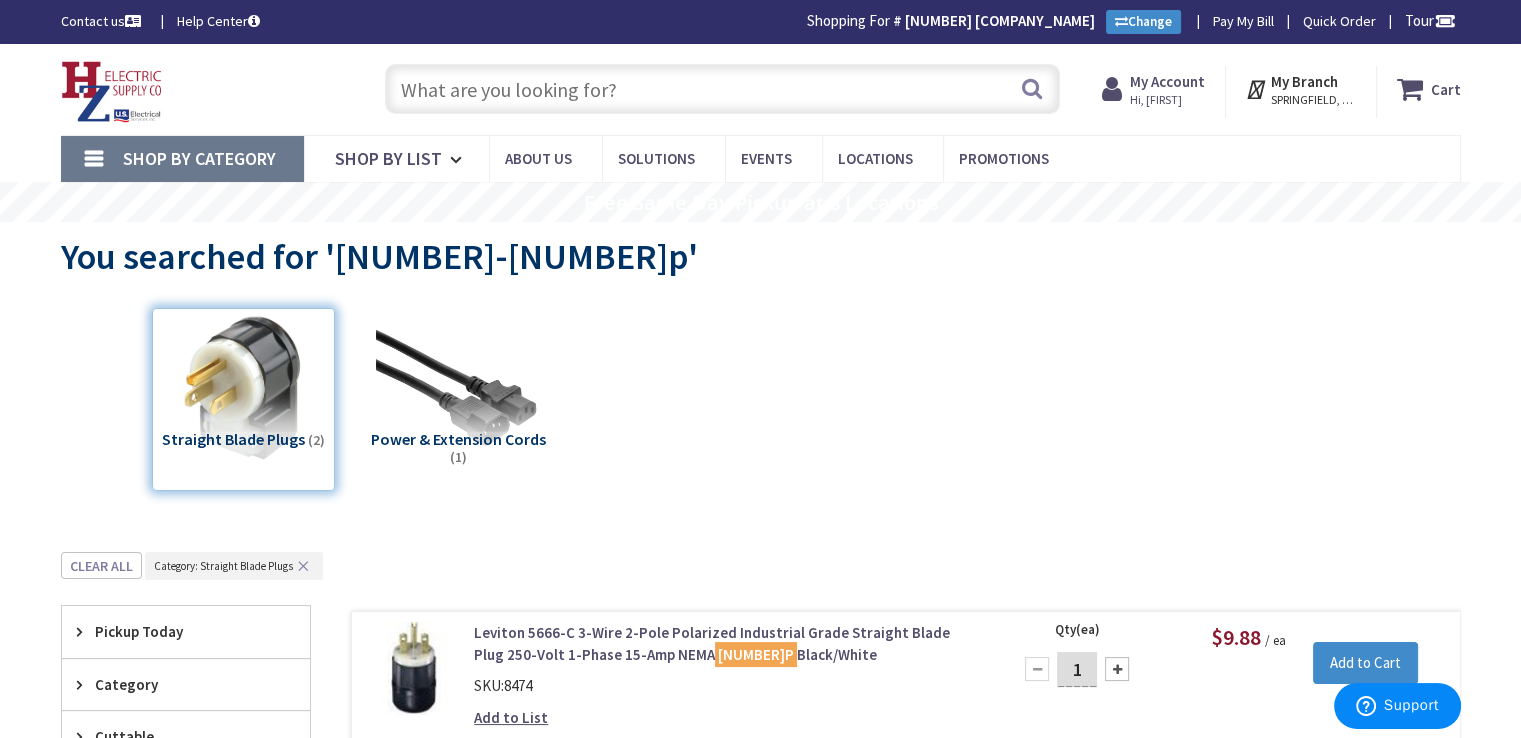 click at bounding box center (722, 89) 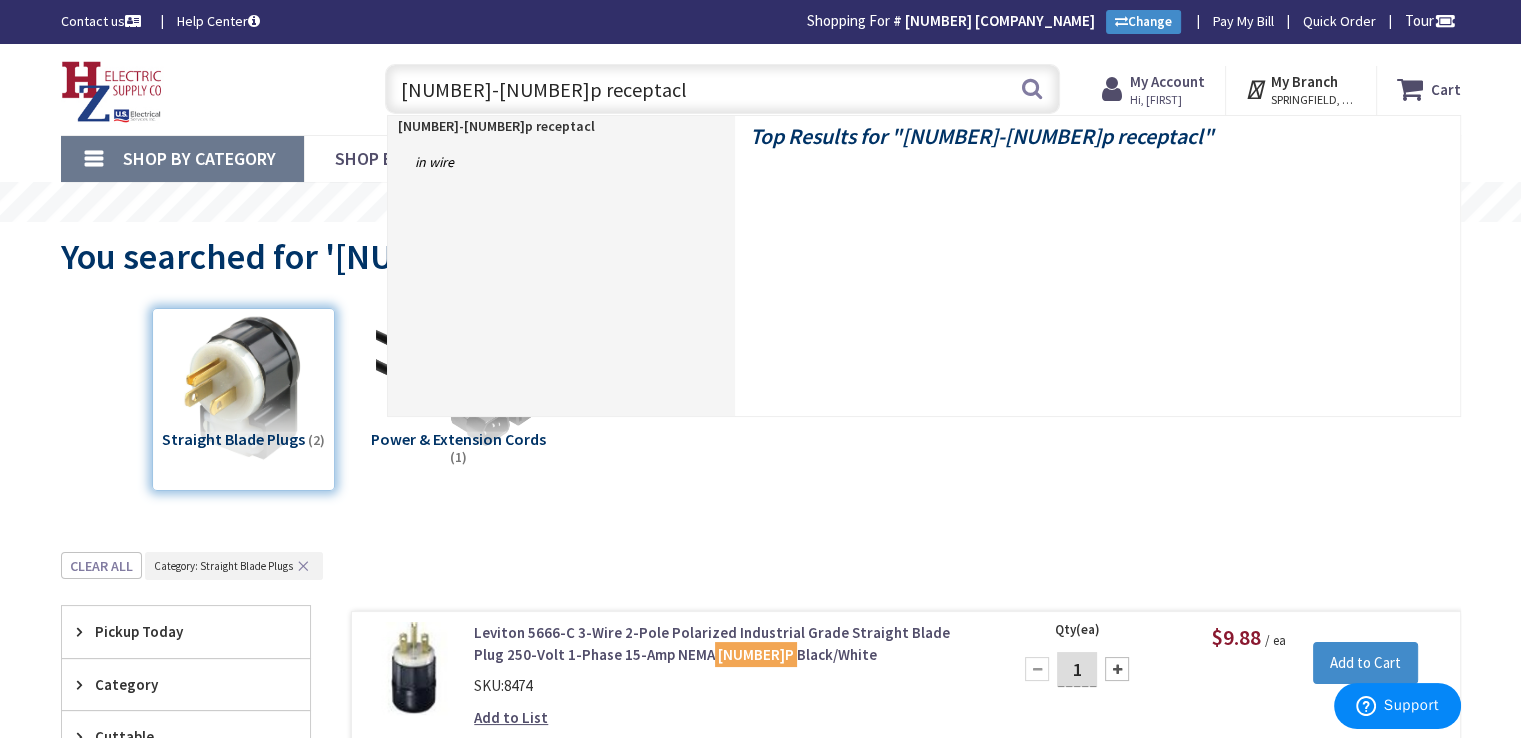 type on "6-15p receptacle" 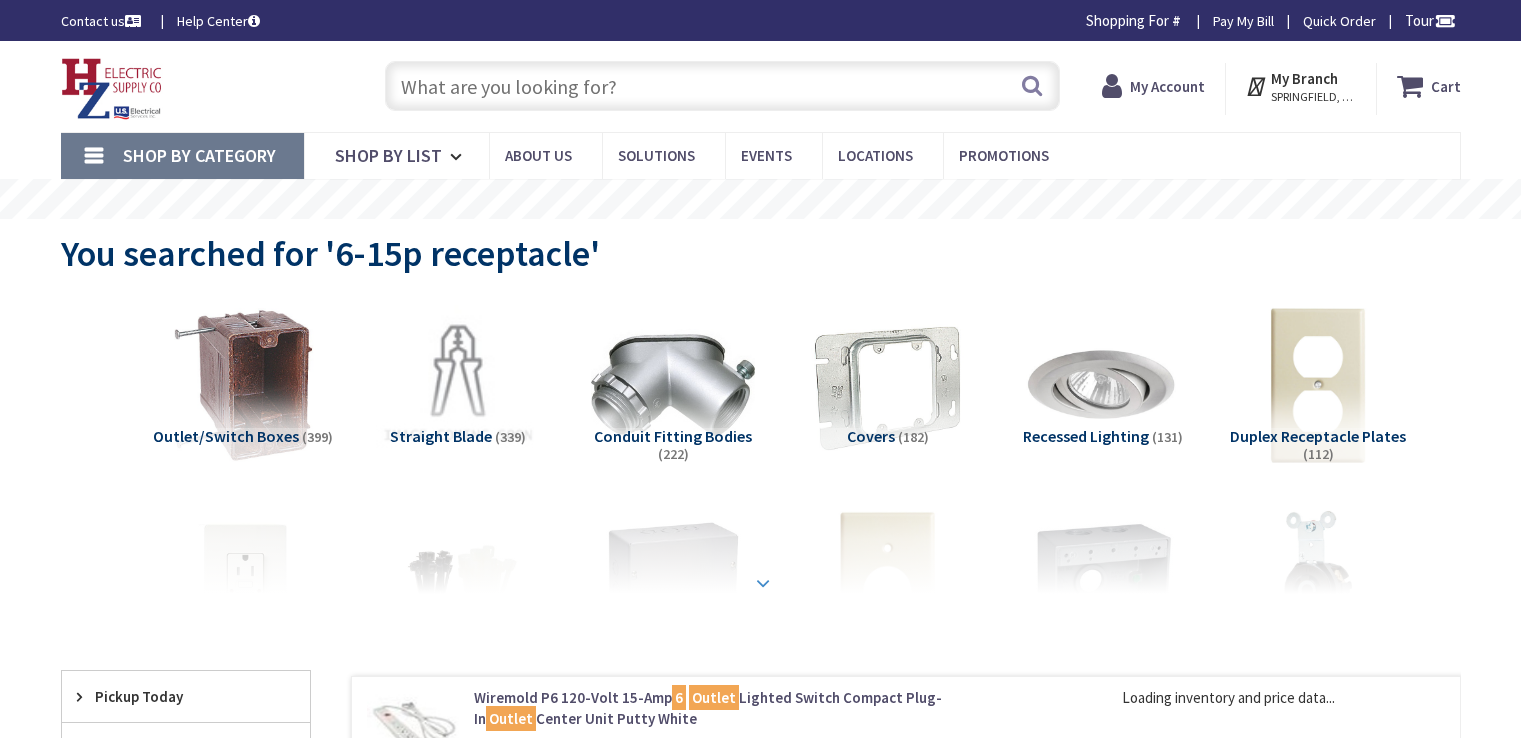 scroll, scrollTop: 0, scrollLeft: 0, axis: both 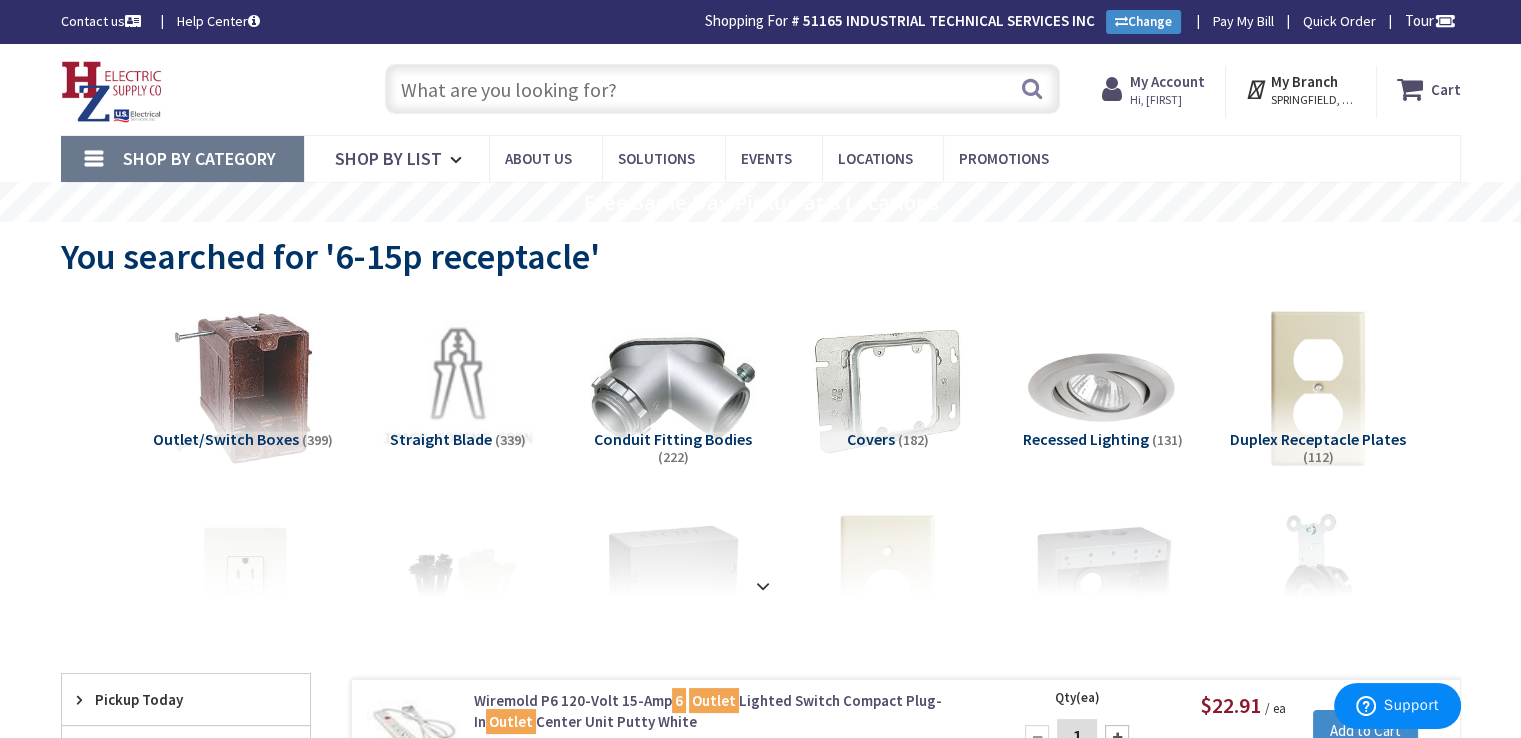 click at bounding box center [722, 89] 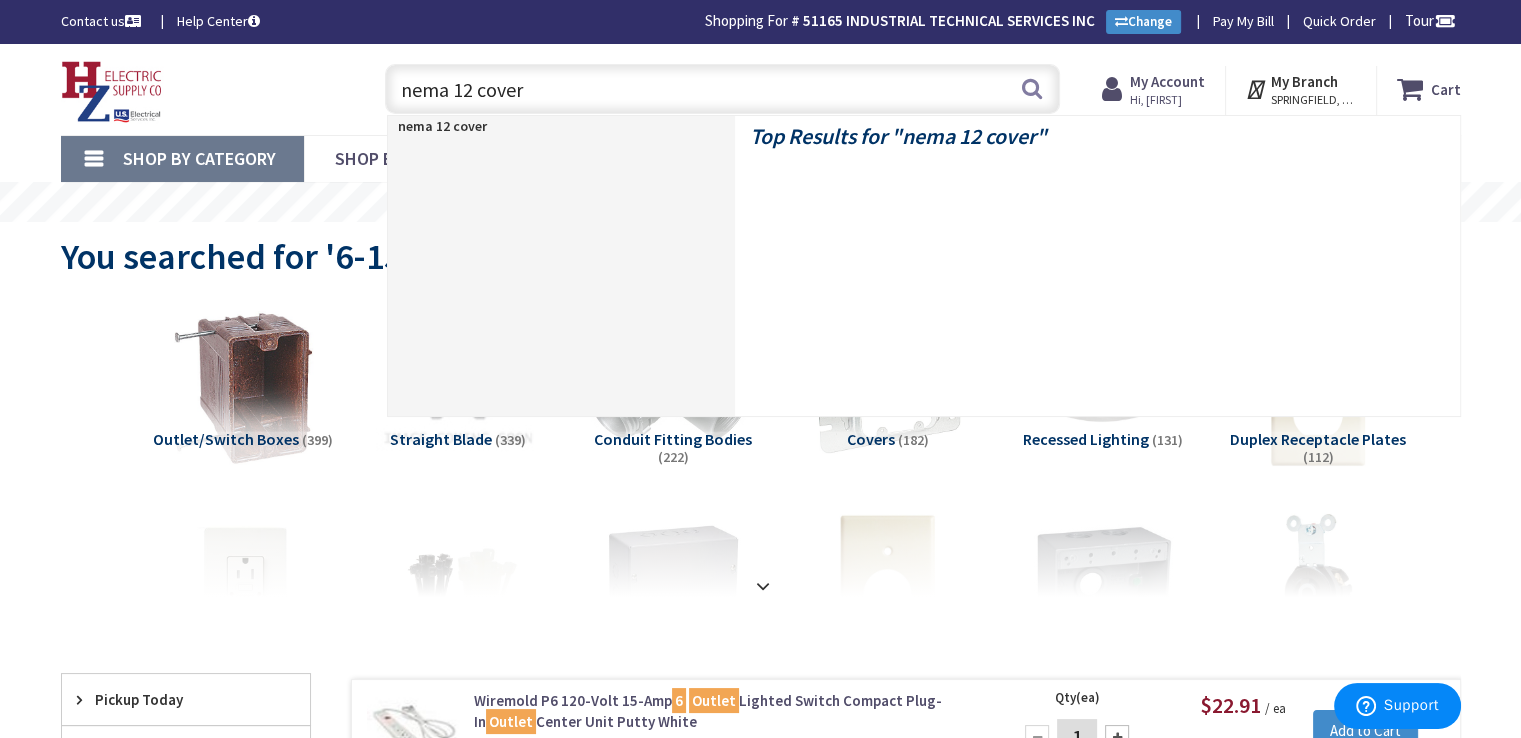 type on "nema 12 covers" 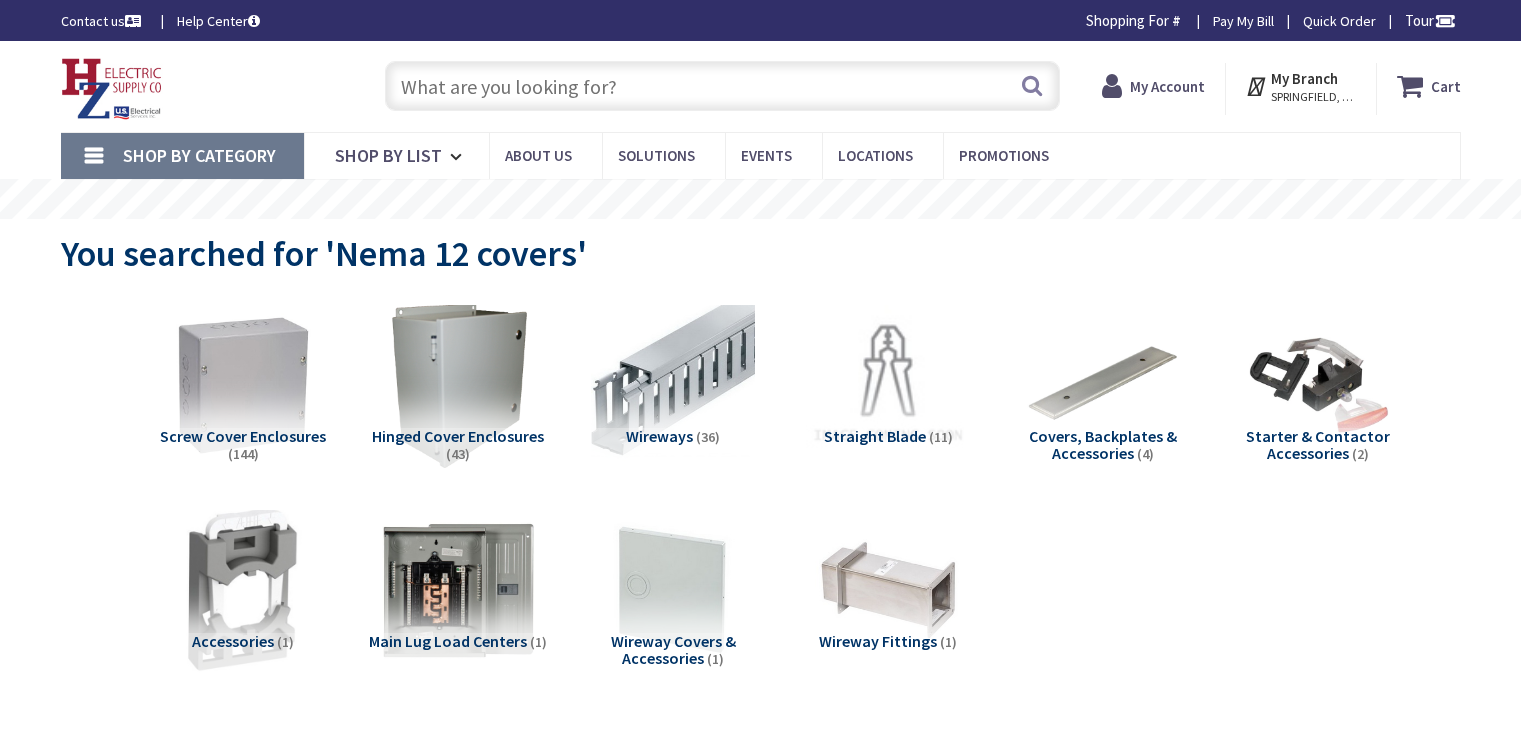 scroll, scrollTop: 0, scrollLeft: 0, axis: both 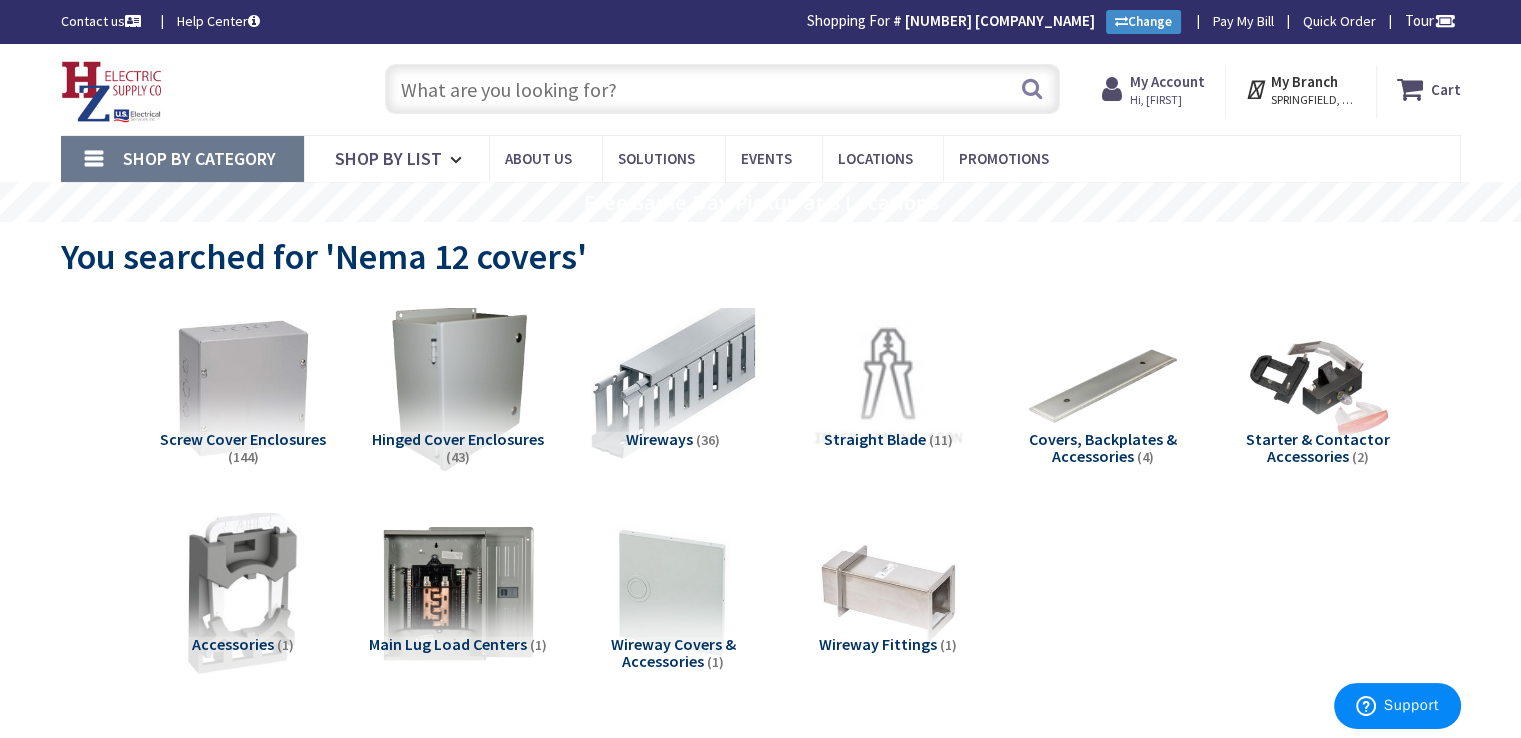 click at bounding box center [722, 89] 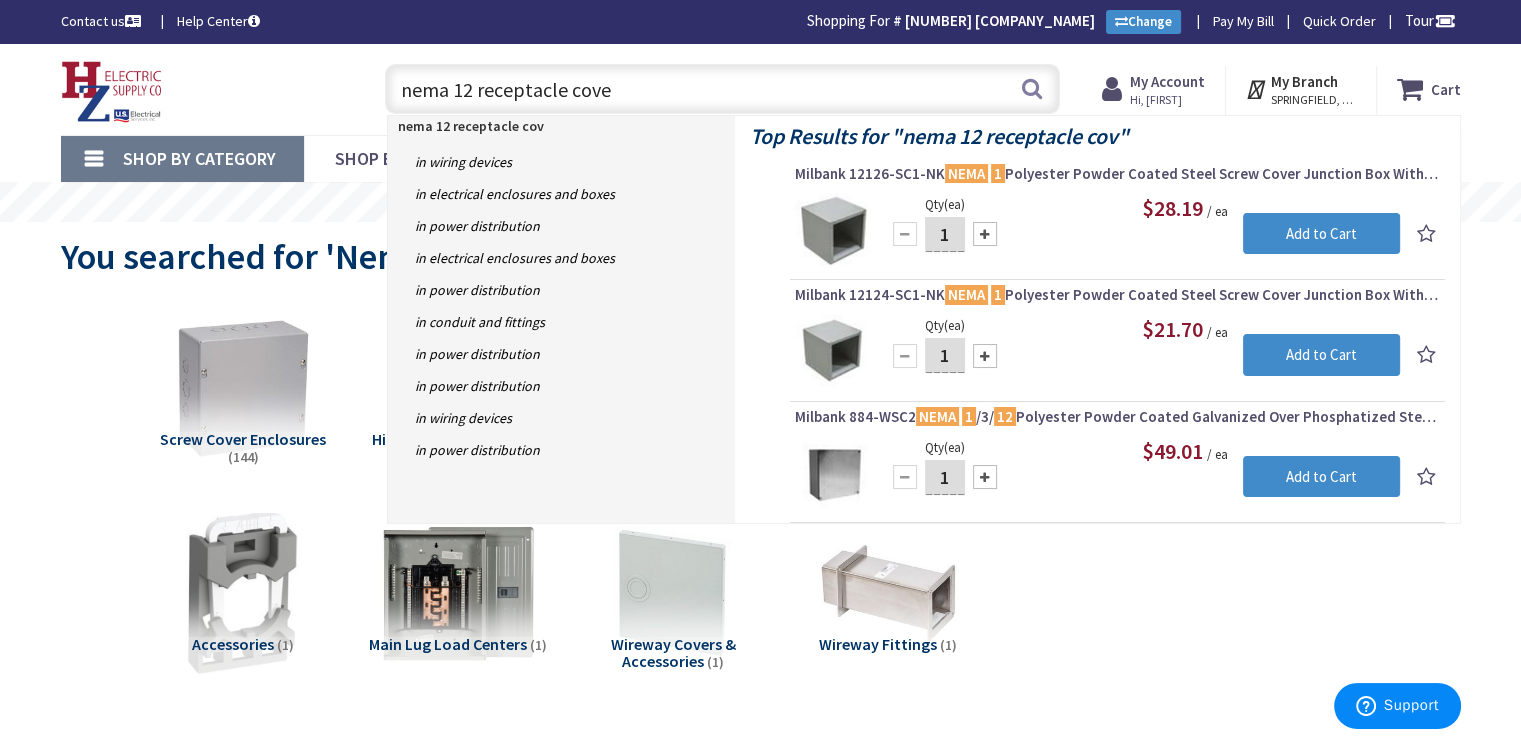 type on "nema 12 receptacle cover" 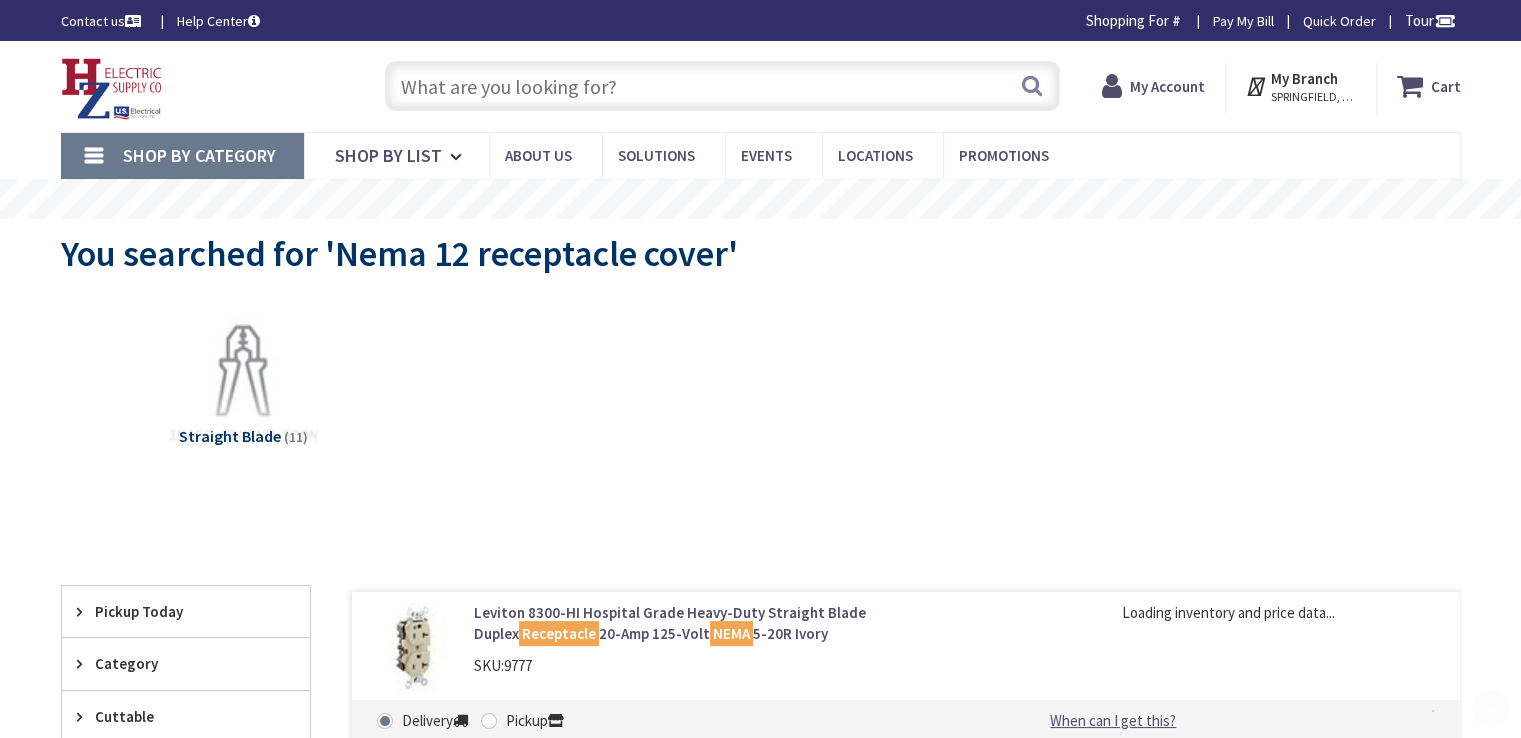 scroll, scrollTop: 200, scrollLeft: 0, axis: vertical 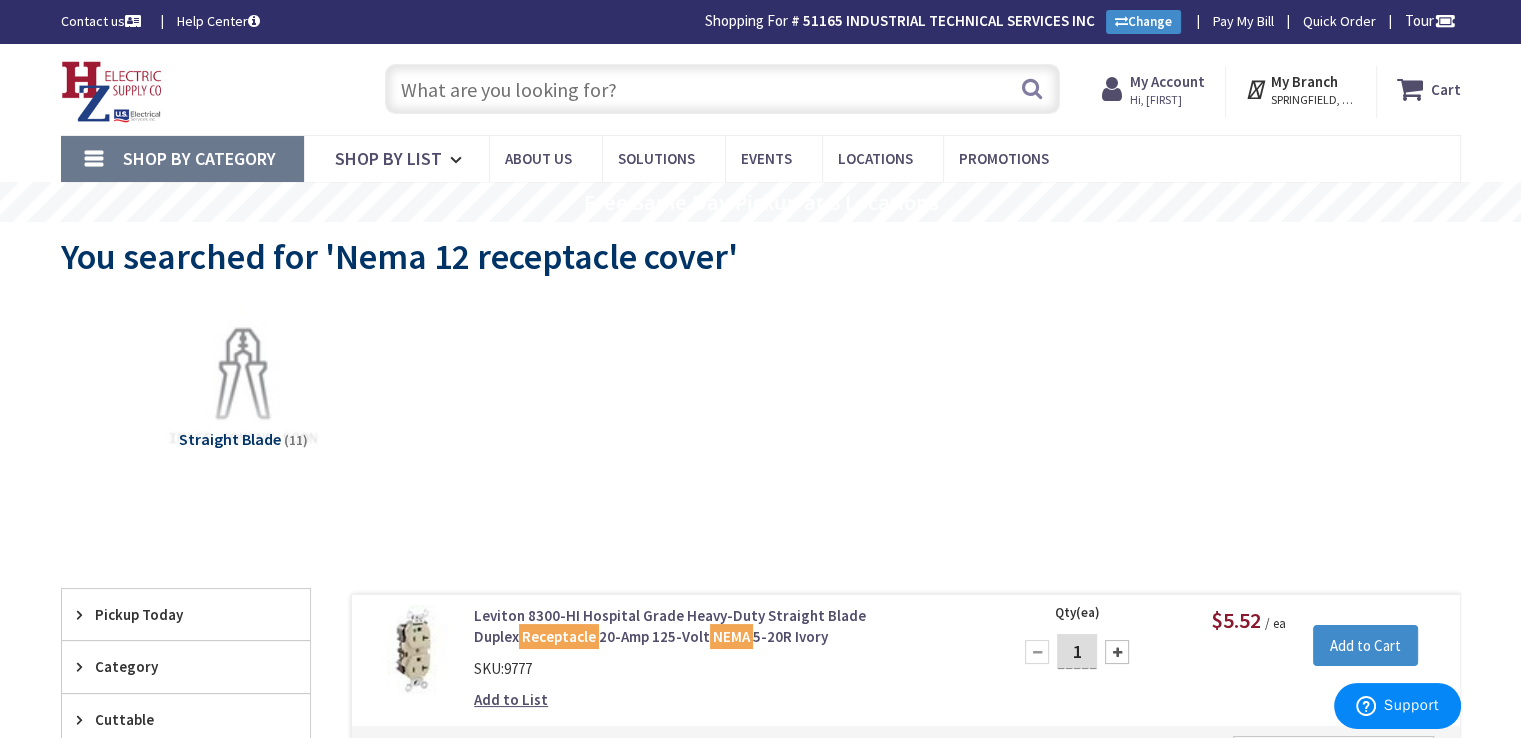 click at bounding box center [722, 89] 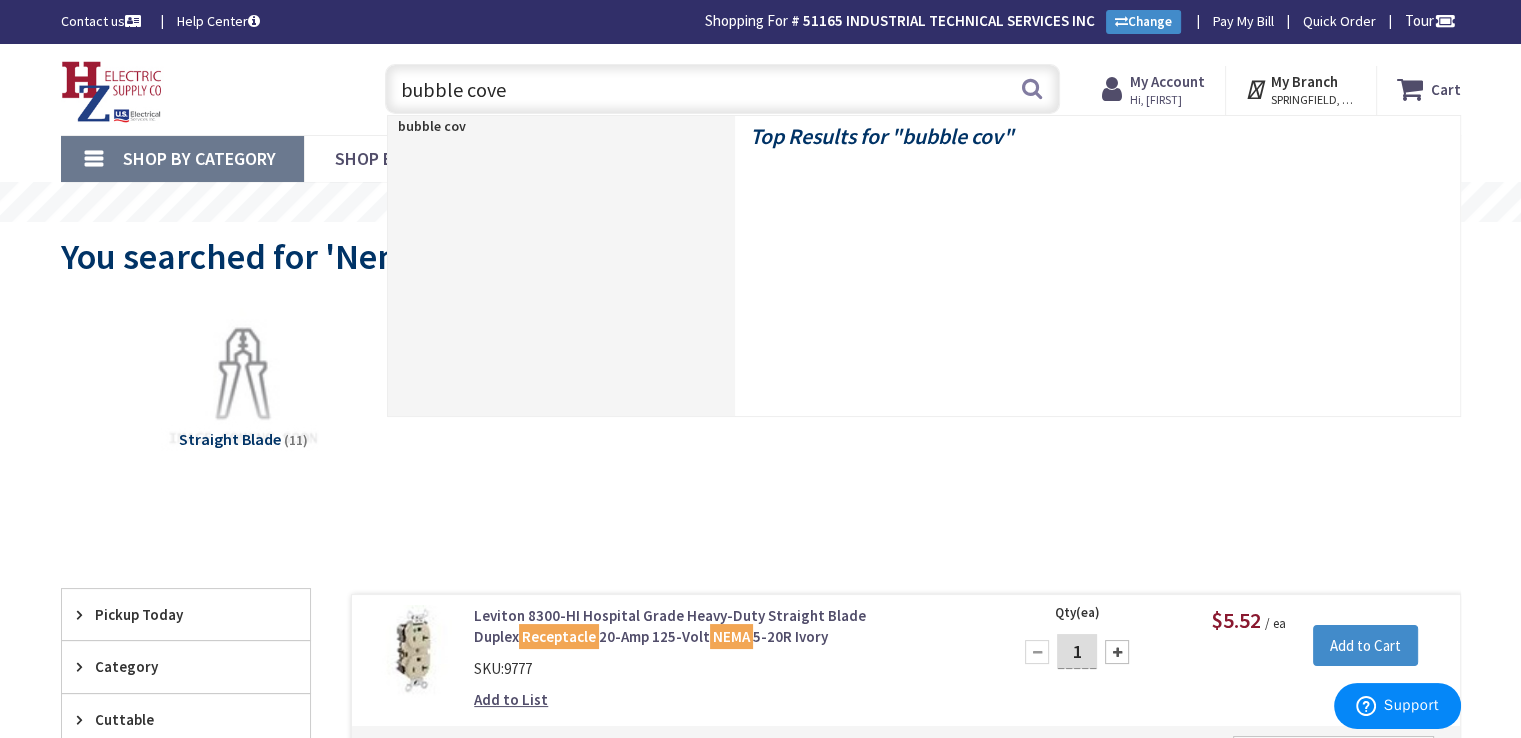 type on "bubble cover" 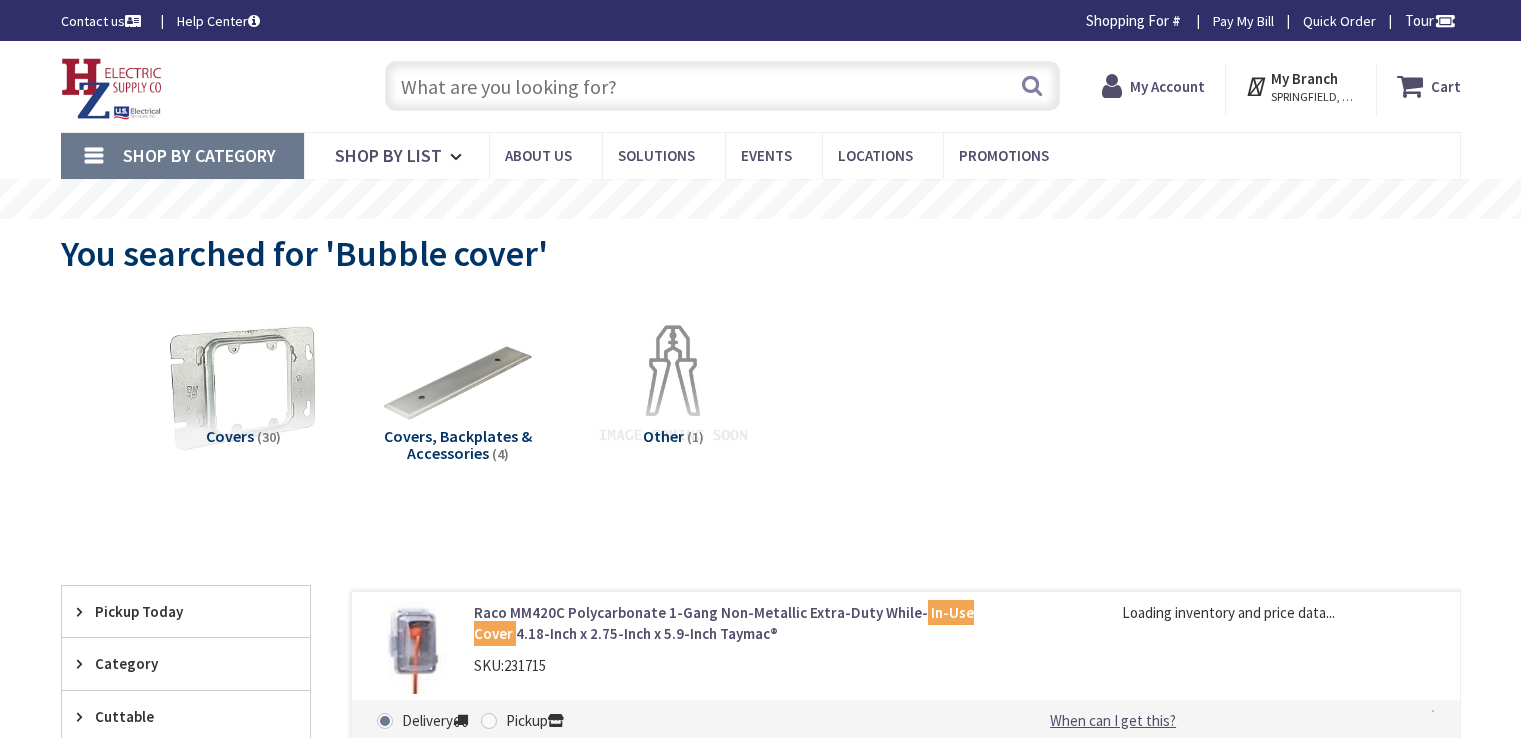 scroll, scrollTop: 0, scrollLeft: 0, axis: both 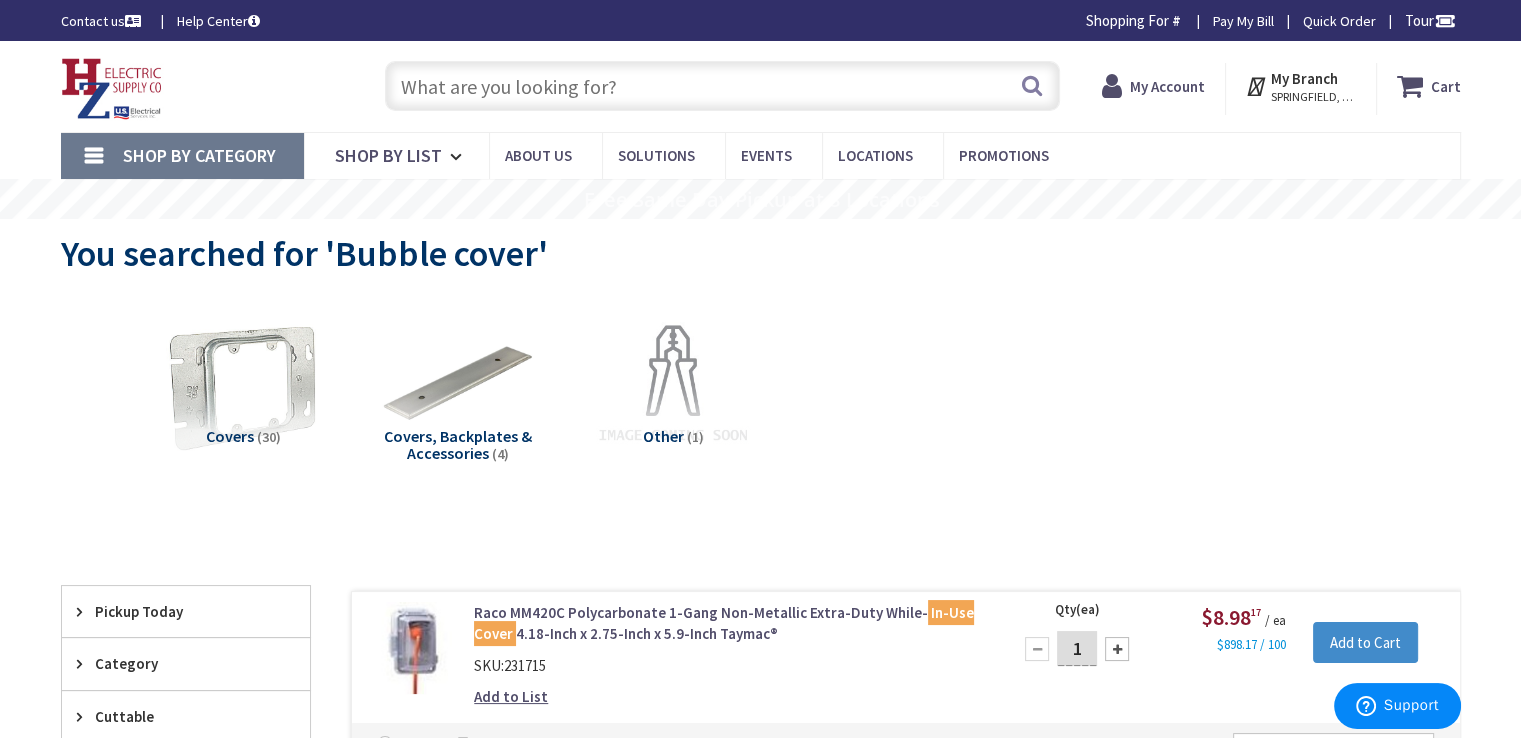 click at bounding box center [722, 86] 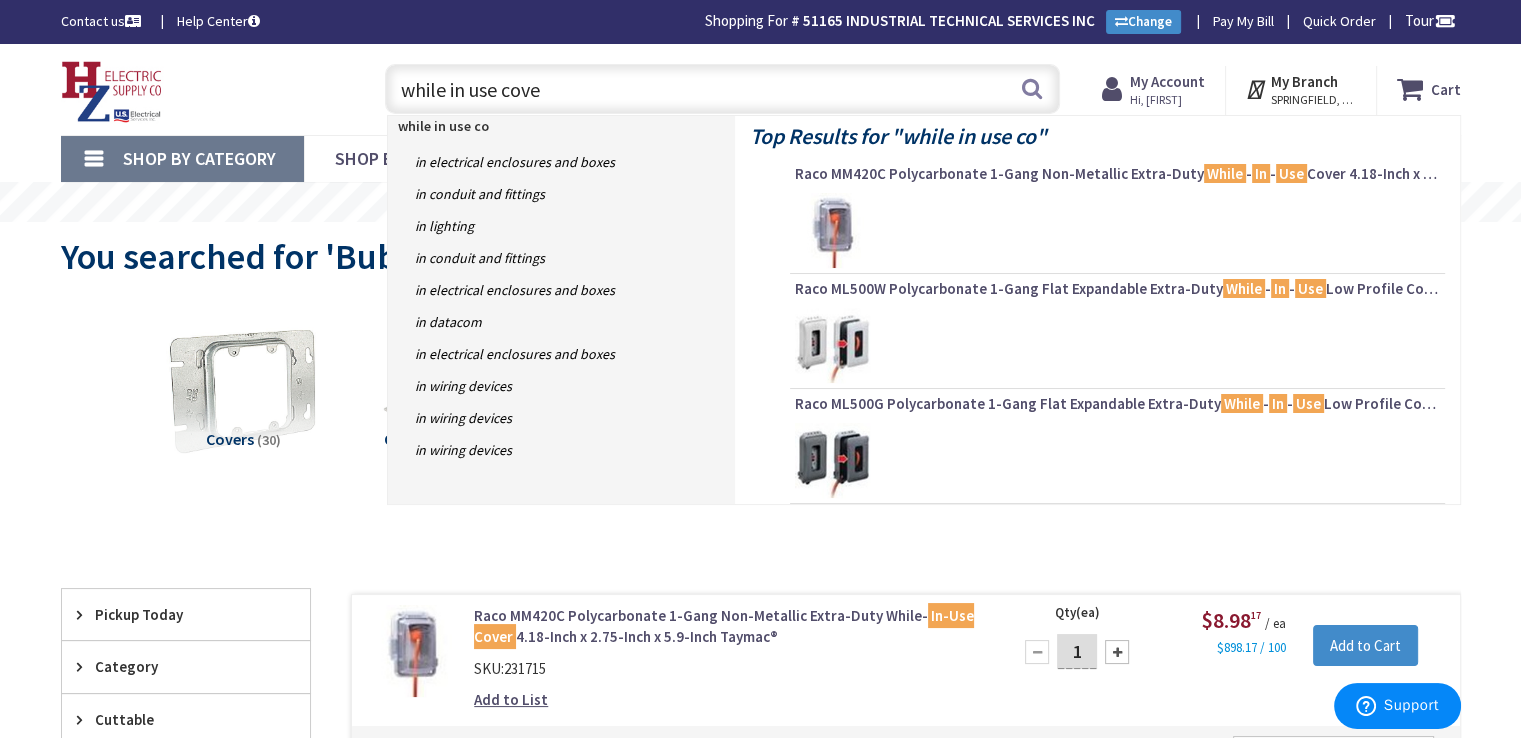 type on "while in use cover" 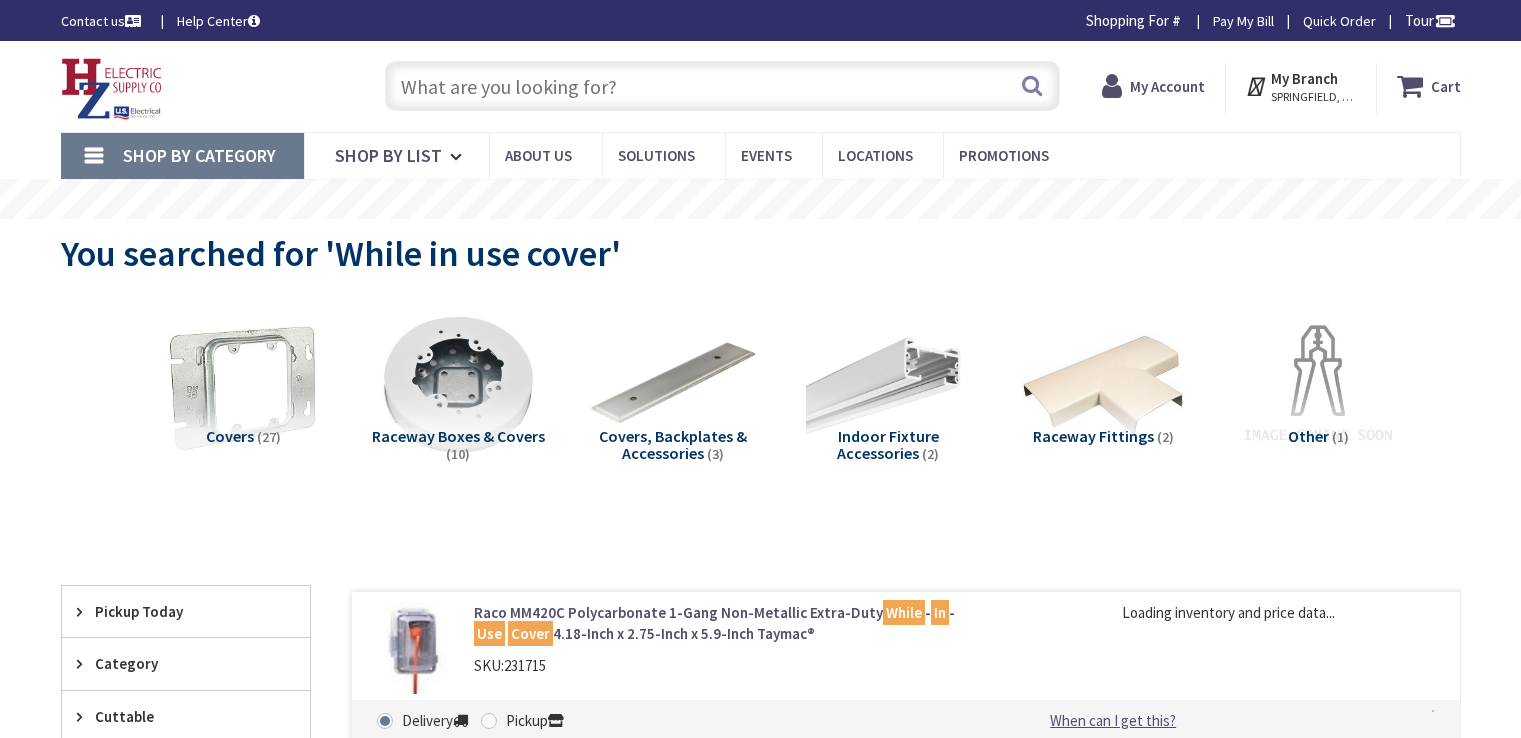 scroll, scrollTop: 0, scrollLeft: 0, axis: both 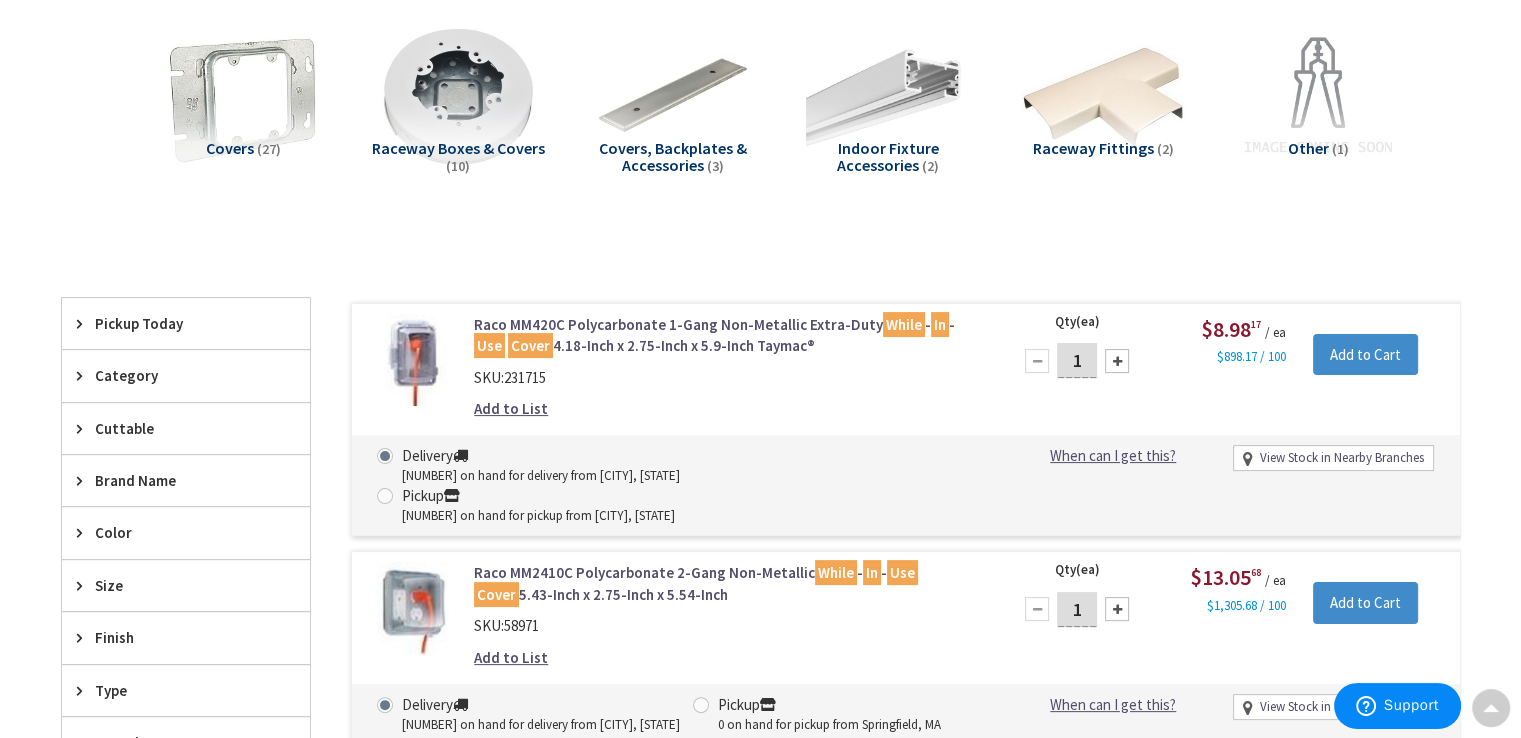 click on "Raco MM2410C Polycarbonate 2-Gang Non-Metallic  While - In - Use   Cover  5.43-Inch x 2.75-Inch x 5.54-Inch" at bounding box center (728, 583) 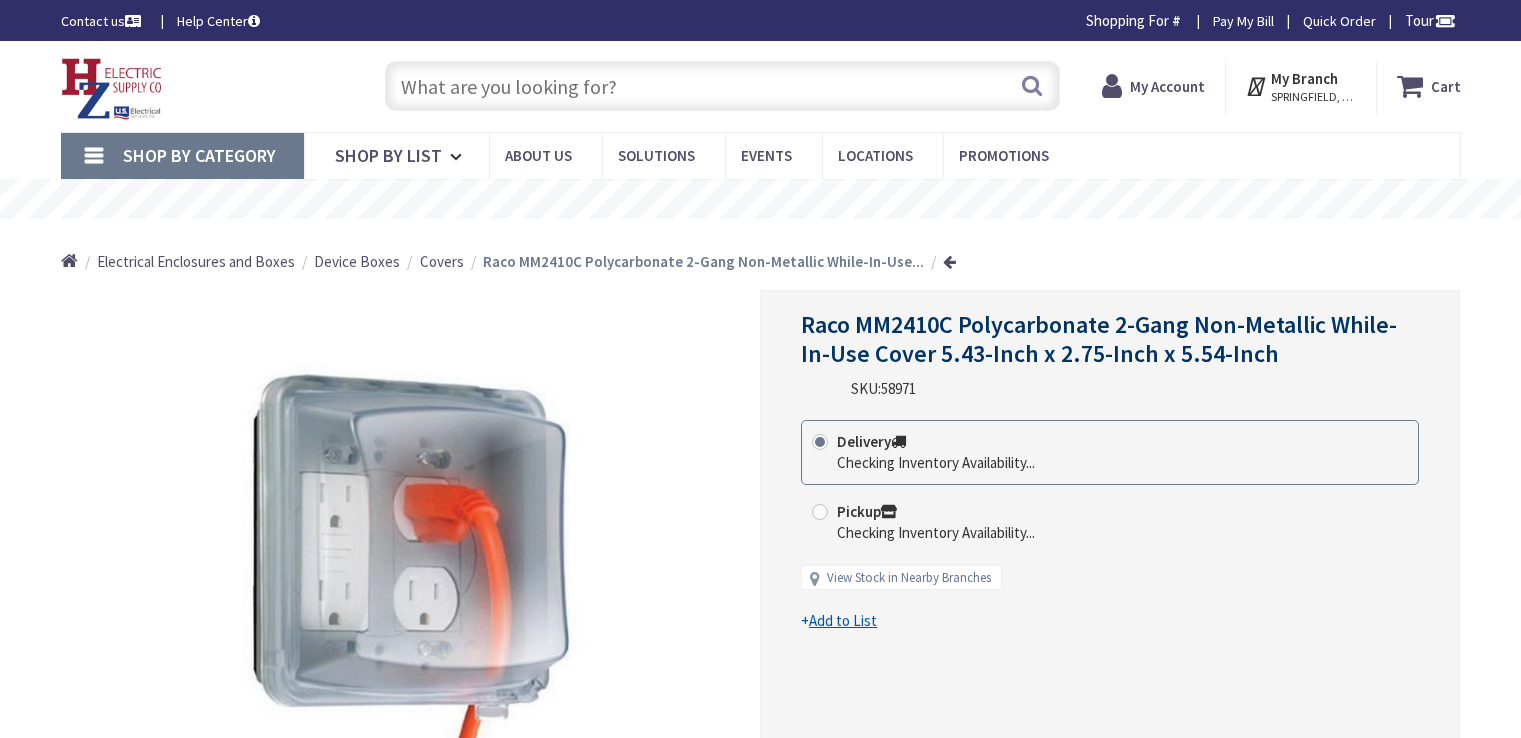 scroll, scrollTop: 0, scrollLeft: 0, axis: both 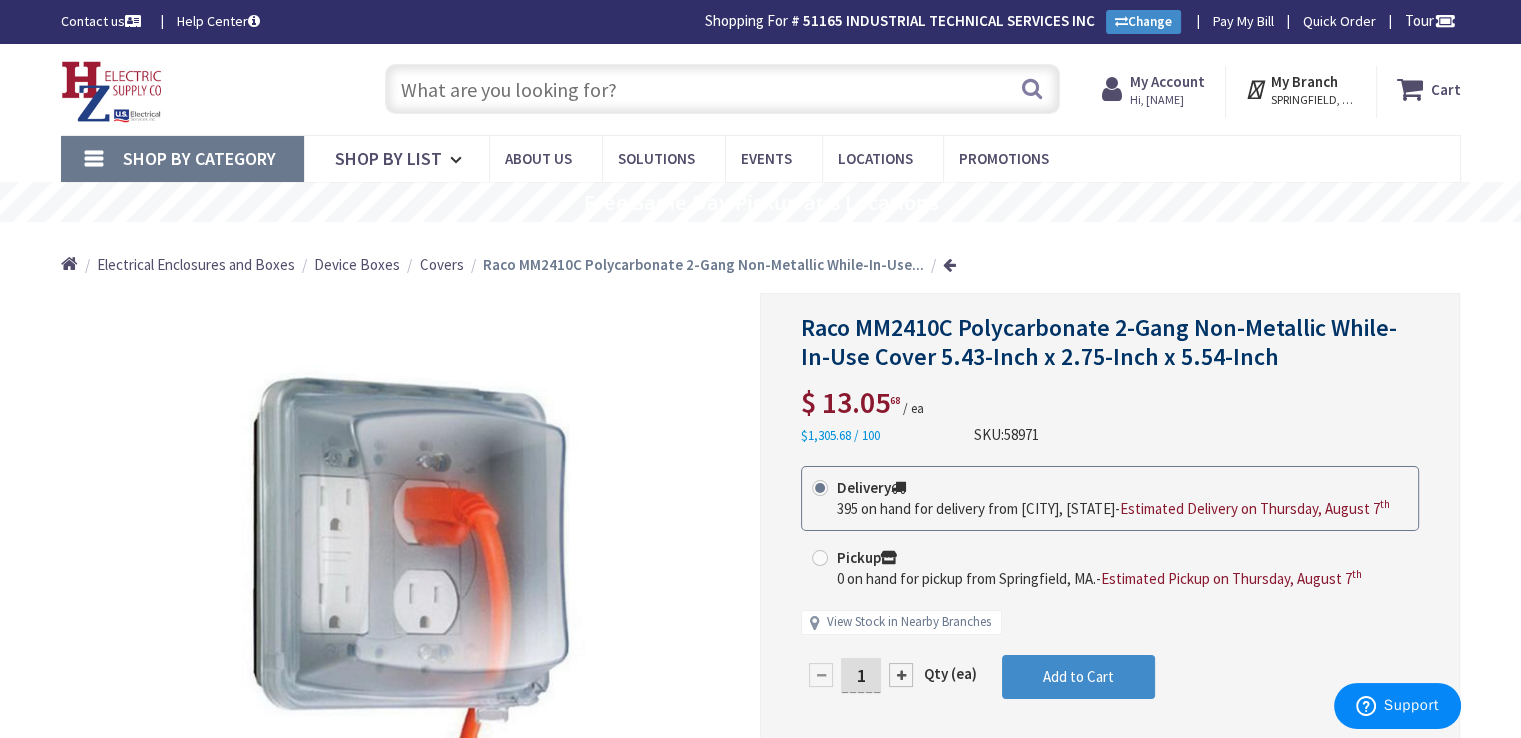 click at bounding box center (722, 89) 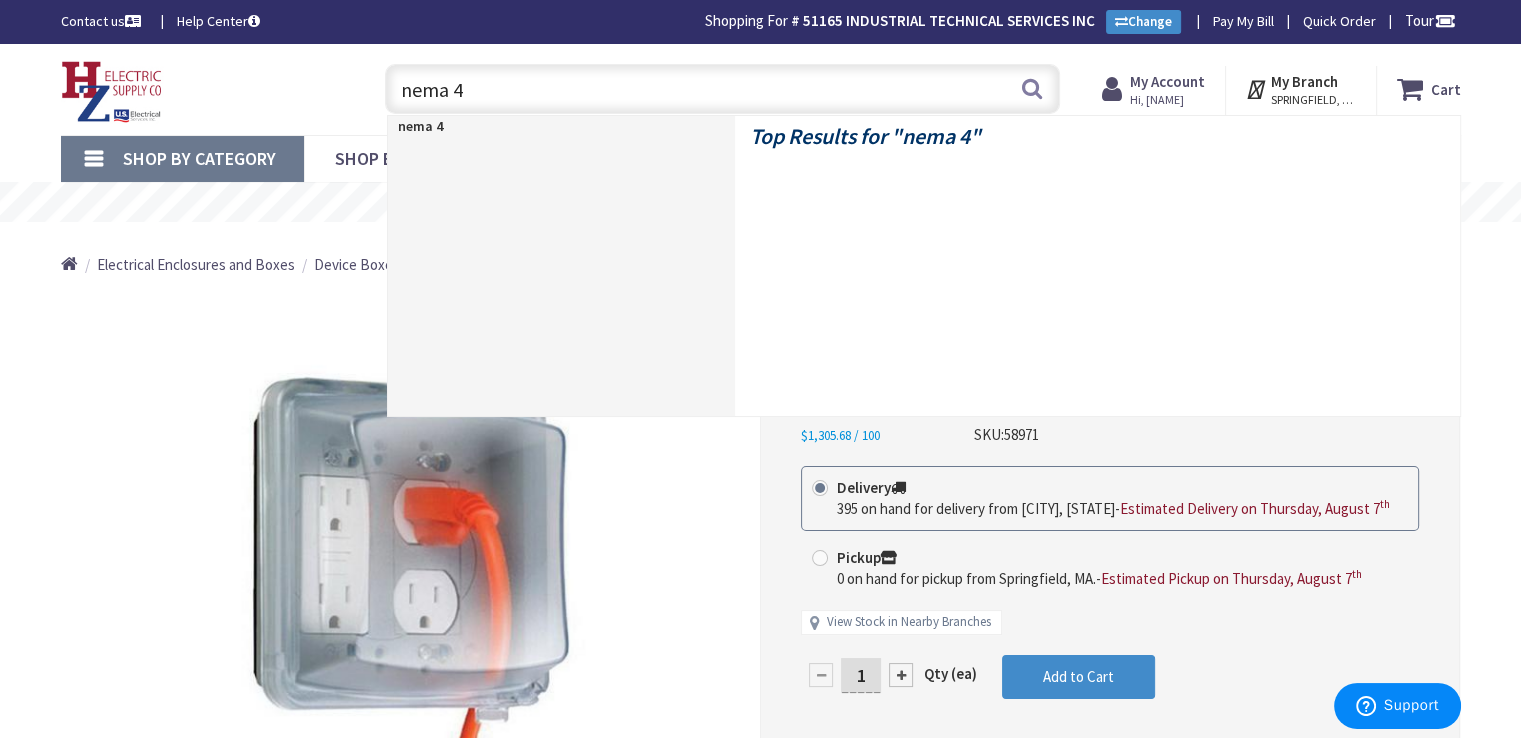 type on "nema 4x" 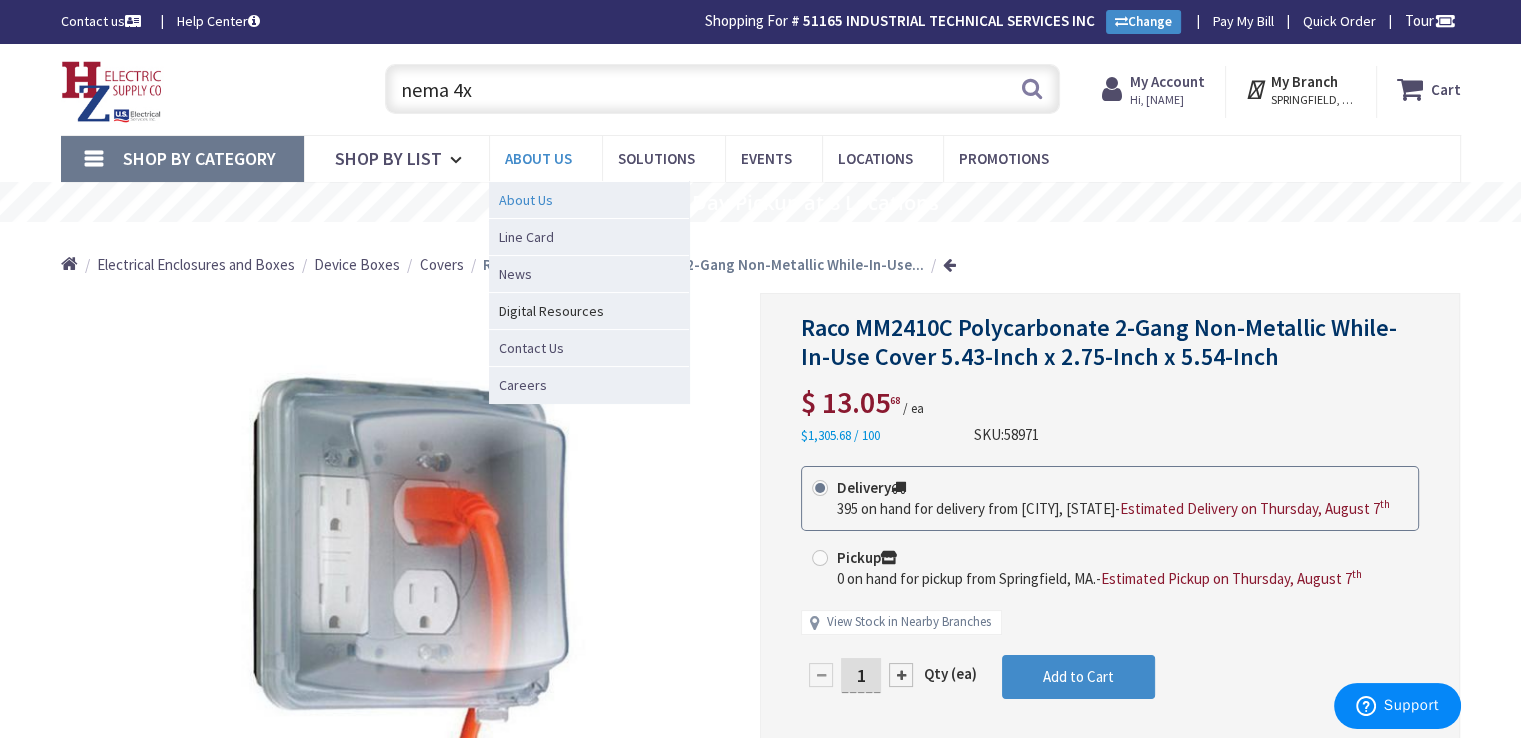 drag, startPoint x: 539, startPoint y: 83, endPoint x: 562, endPoint y: 185, distance: 104.56099 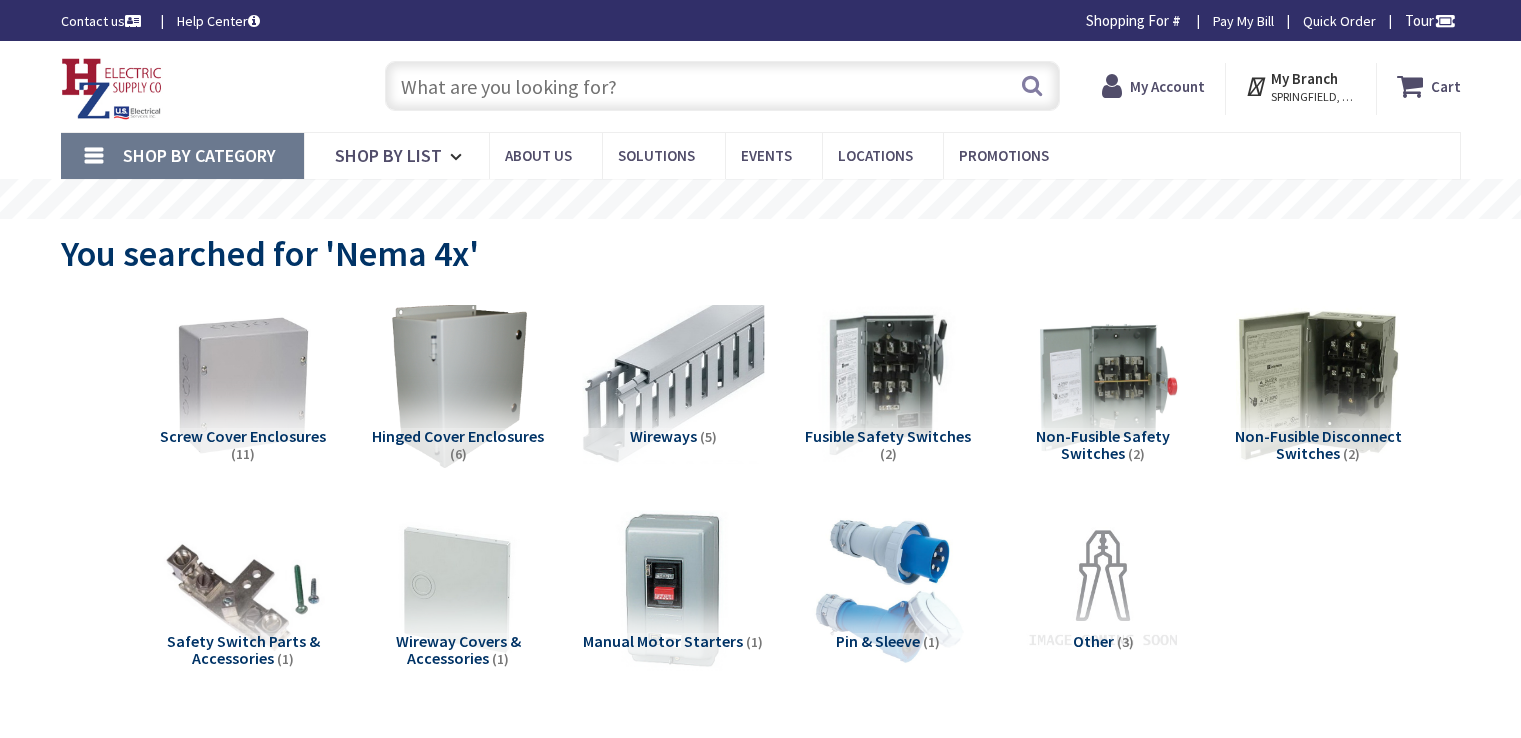 scroll, scrollTop: 0, scrollLeft: 0, axis: both 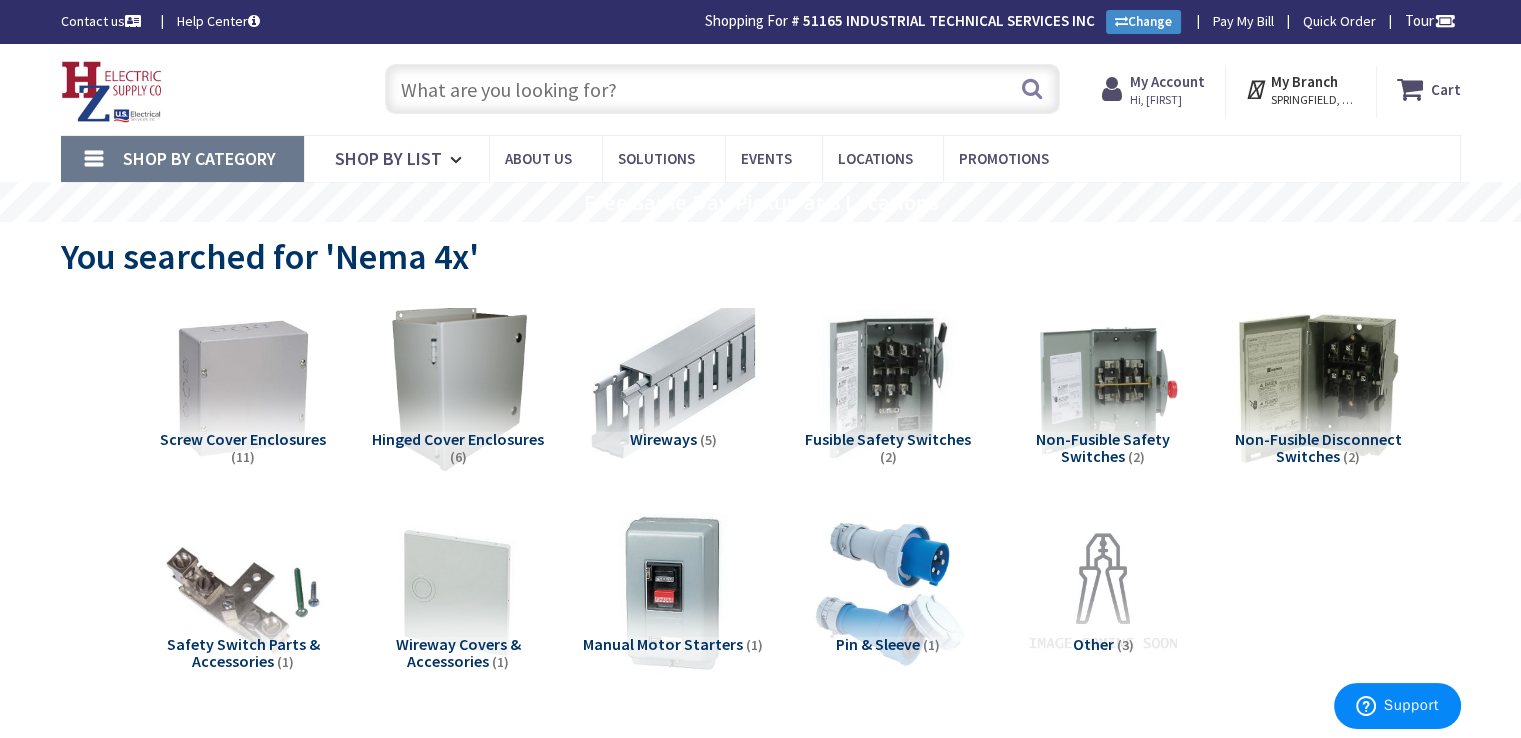 click at bounding box center (722, 89) 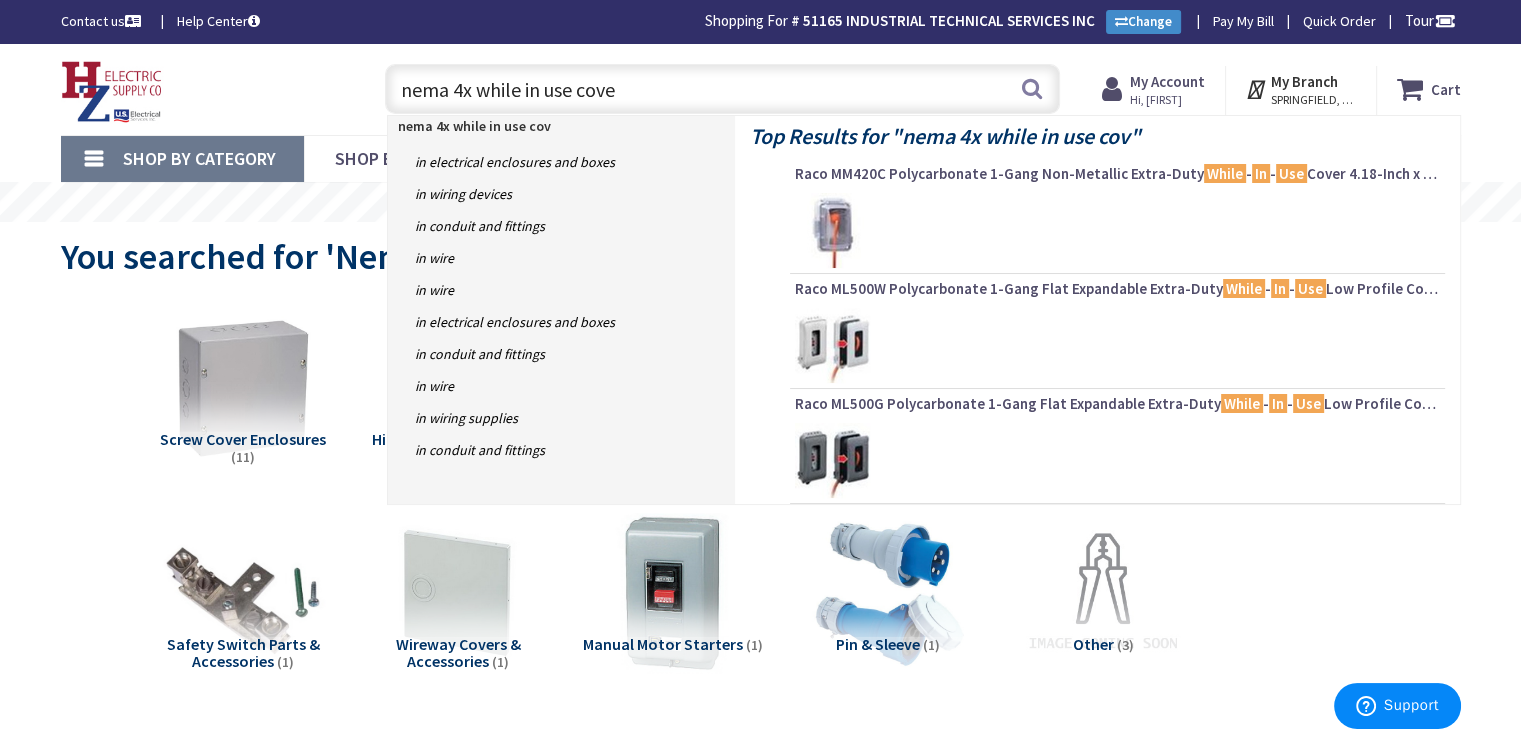 type on "nema 4x while in use cover" 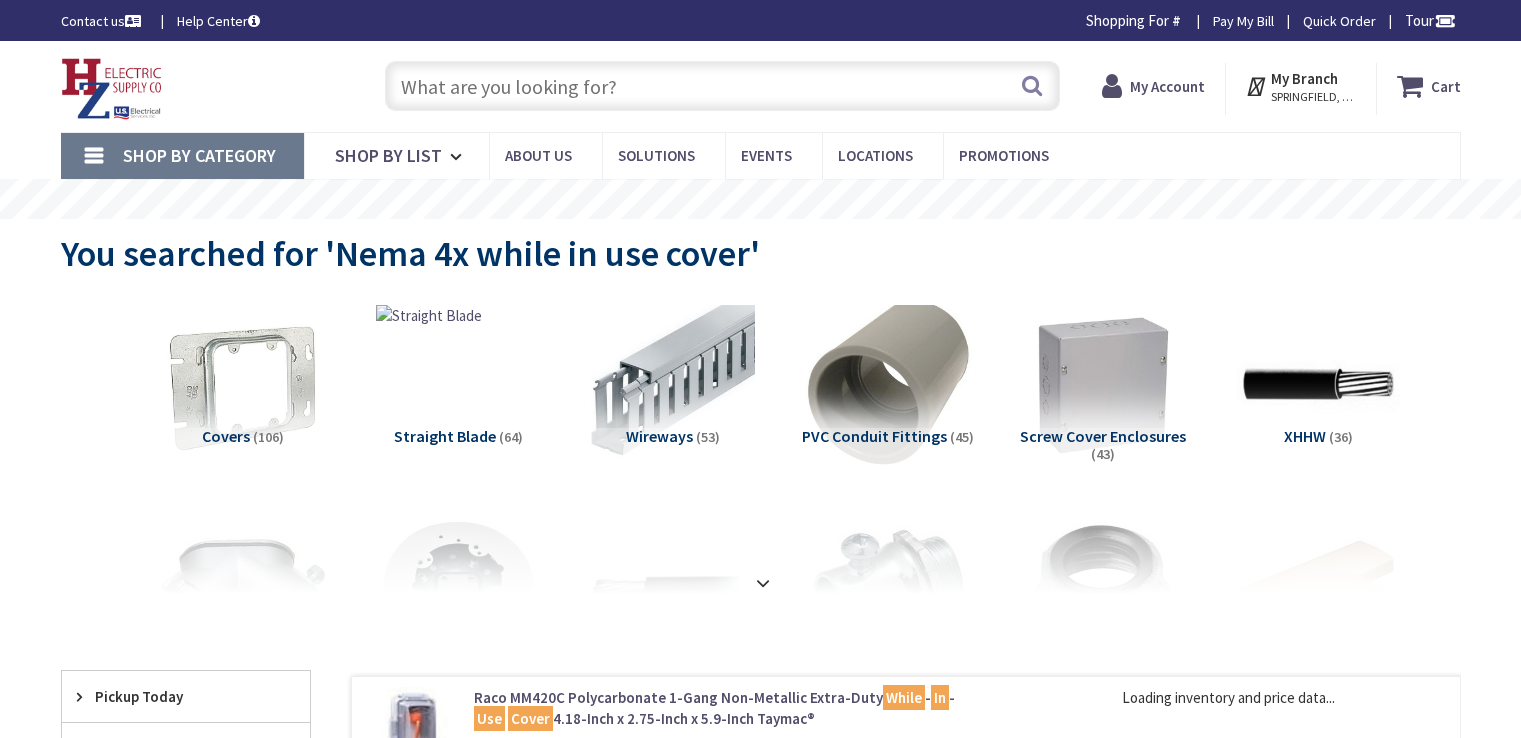 scroll, scrollTop: 0, scrollLeft: 0, axis: both 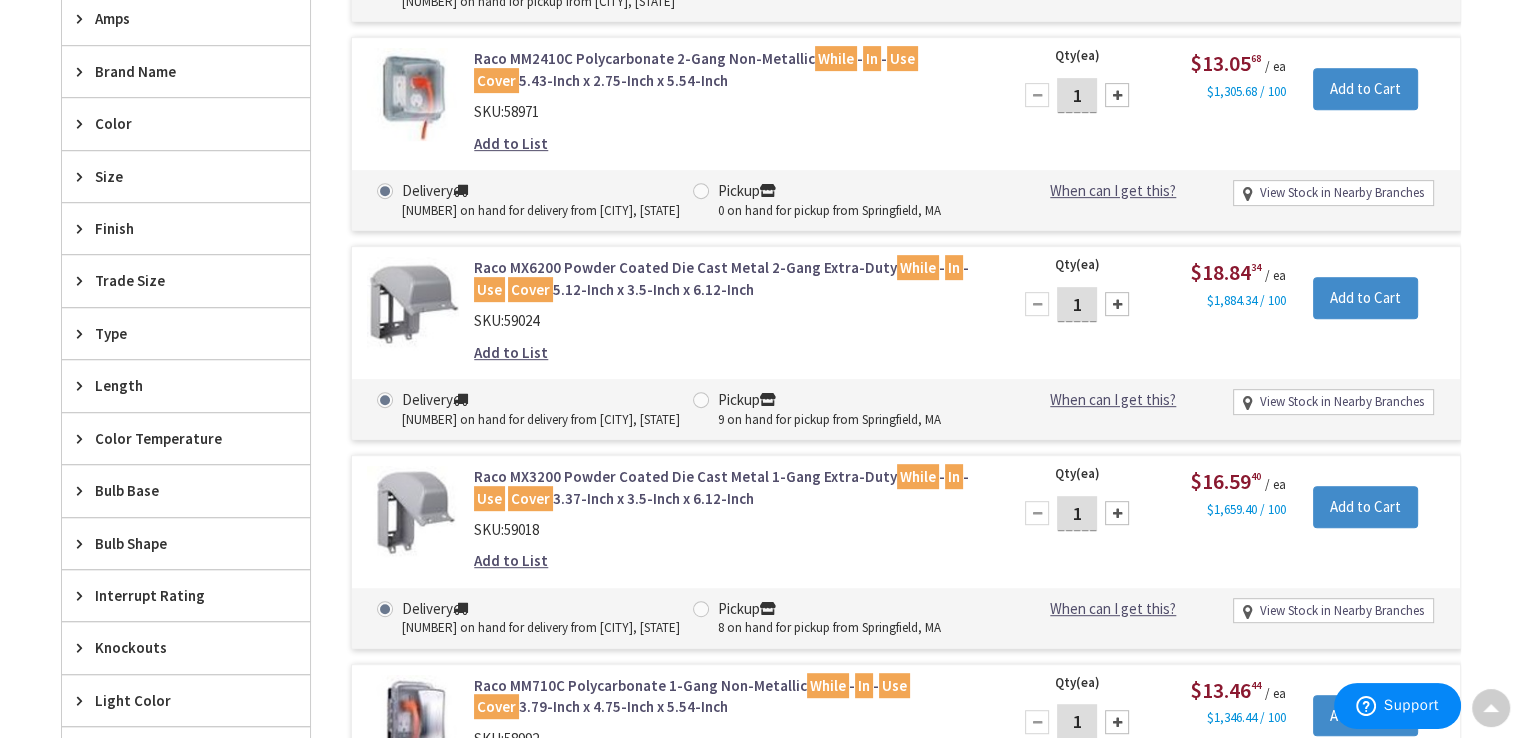 click on "Raco MX6200 Powder Coated Die Cast Metal 2-Gang Extra-Duty  While - In - Use   Cover  5.12-Inch x 3.5-Inch x 6.12-Inch" at bounding box center [728, 278] 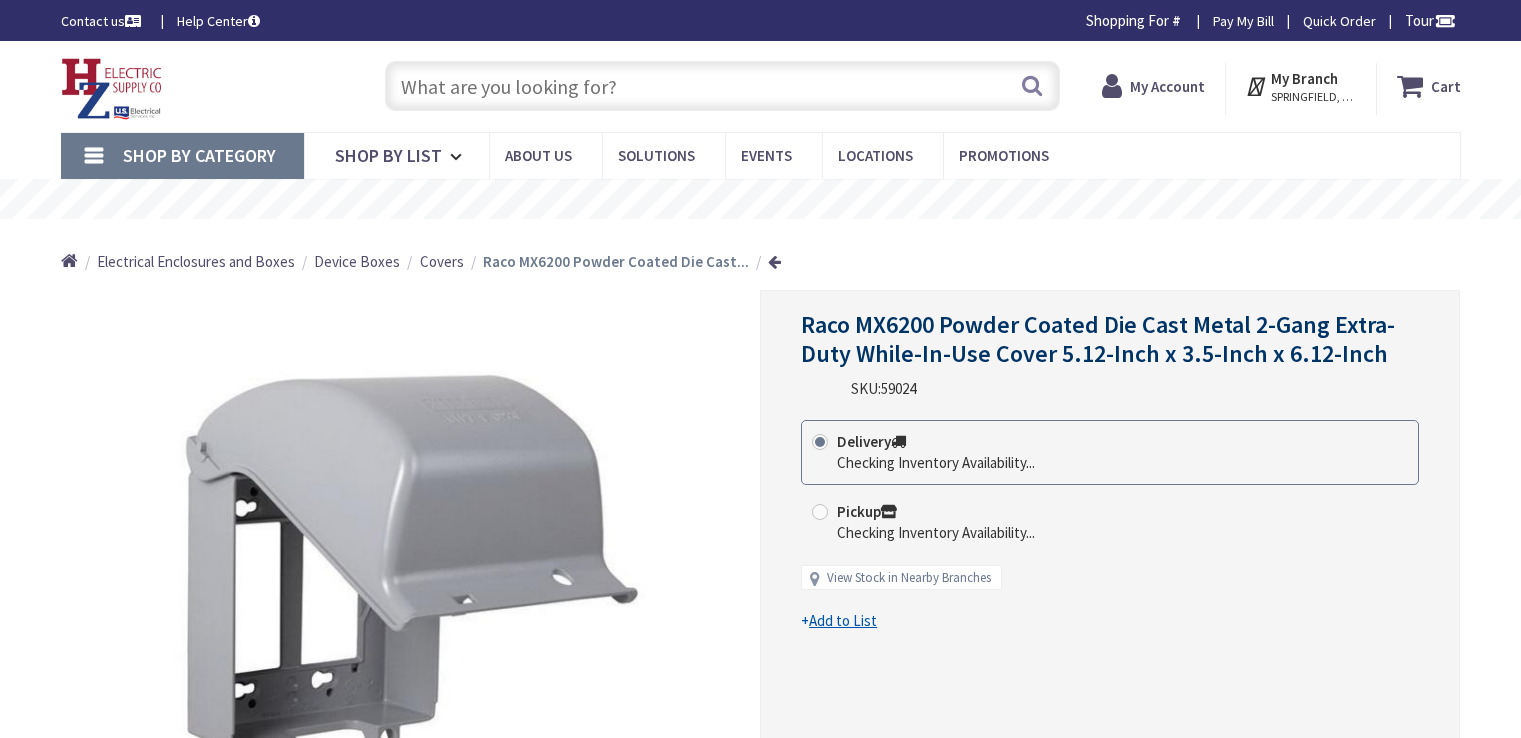 scroll, scrollTop: 0, scrollLeft: 0, axis: both 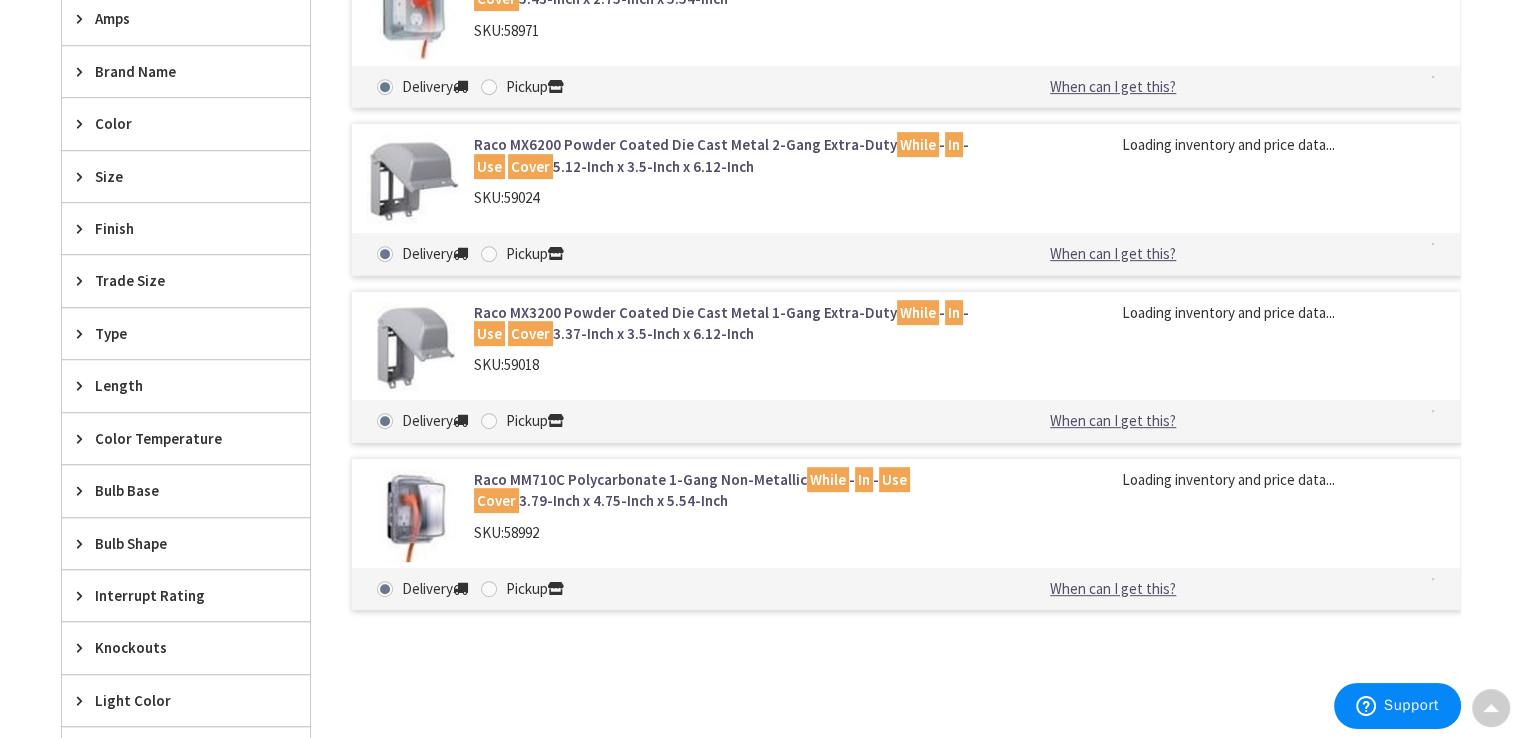 click on "Raco MM710C Polycarbonate 1-Gang Non-Metallic  While - In - Use   Cover  3.79-Inch x 4.75-Inch x 5.54-Inch" at bounding box center [728, 490] 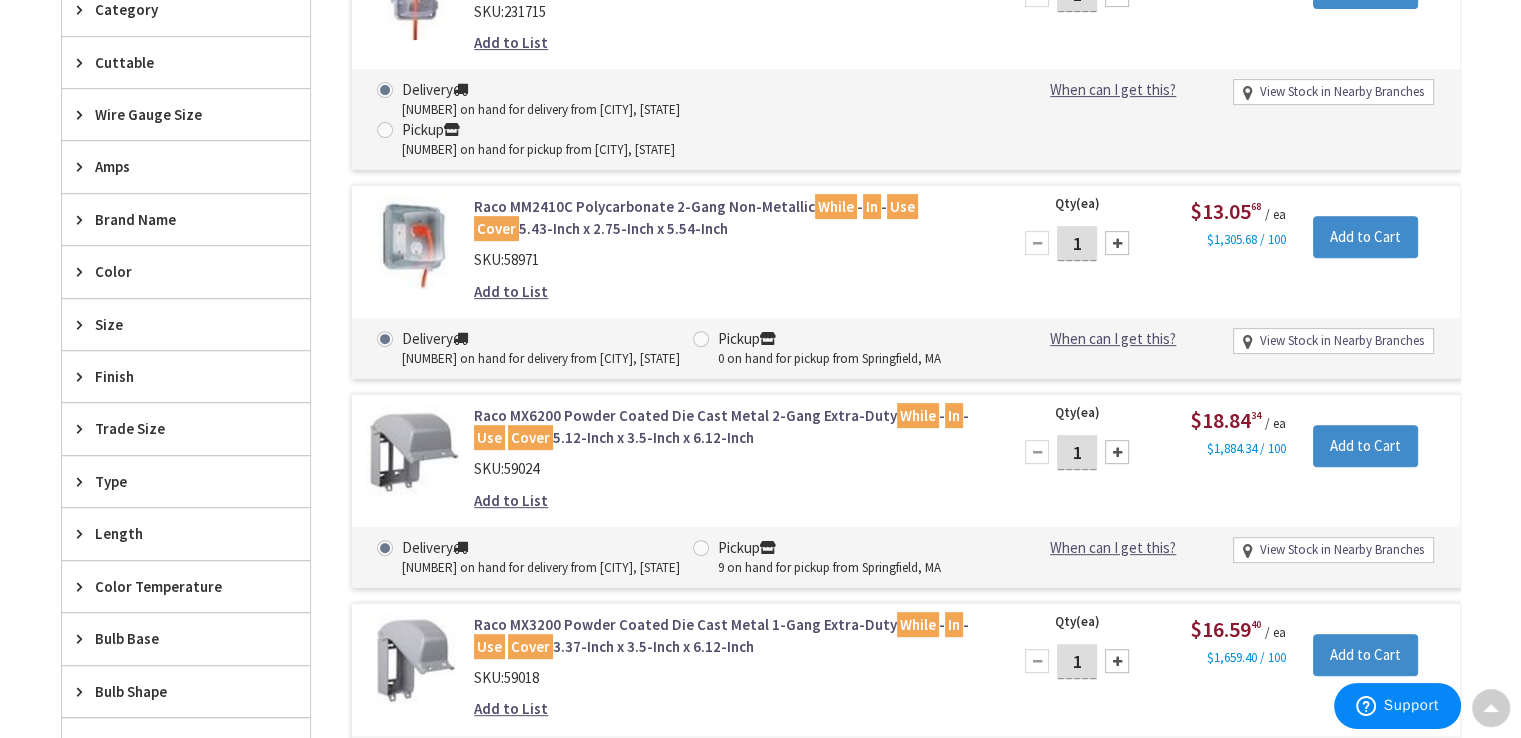 scroll, scrollTop: 595, scrollLeft: 0, axis: vertical 